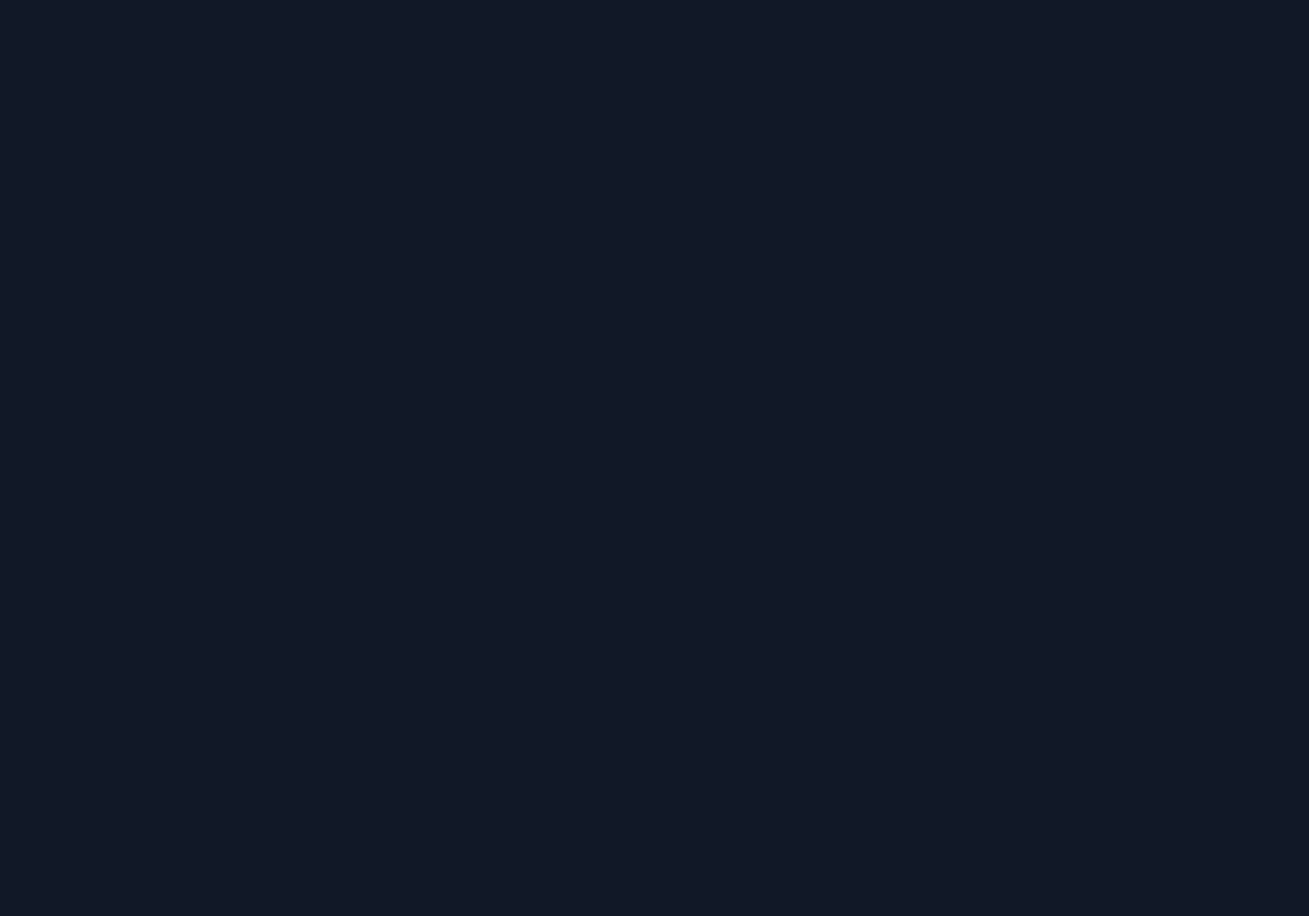 scroll, scrollTop: 0, scrollLeft: 0, axis: both 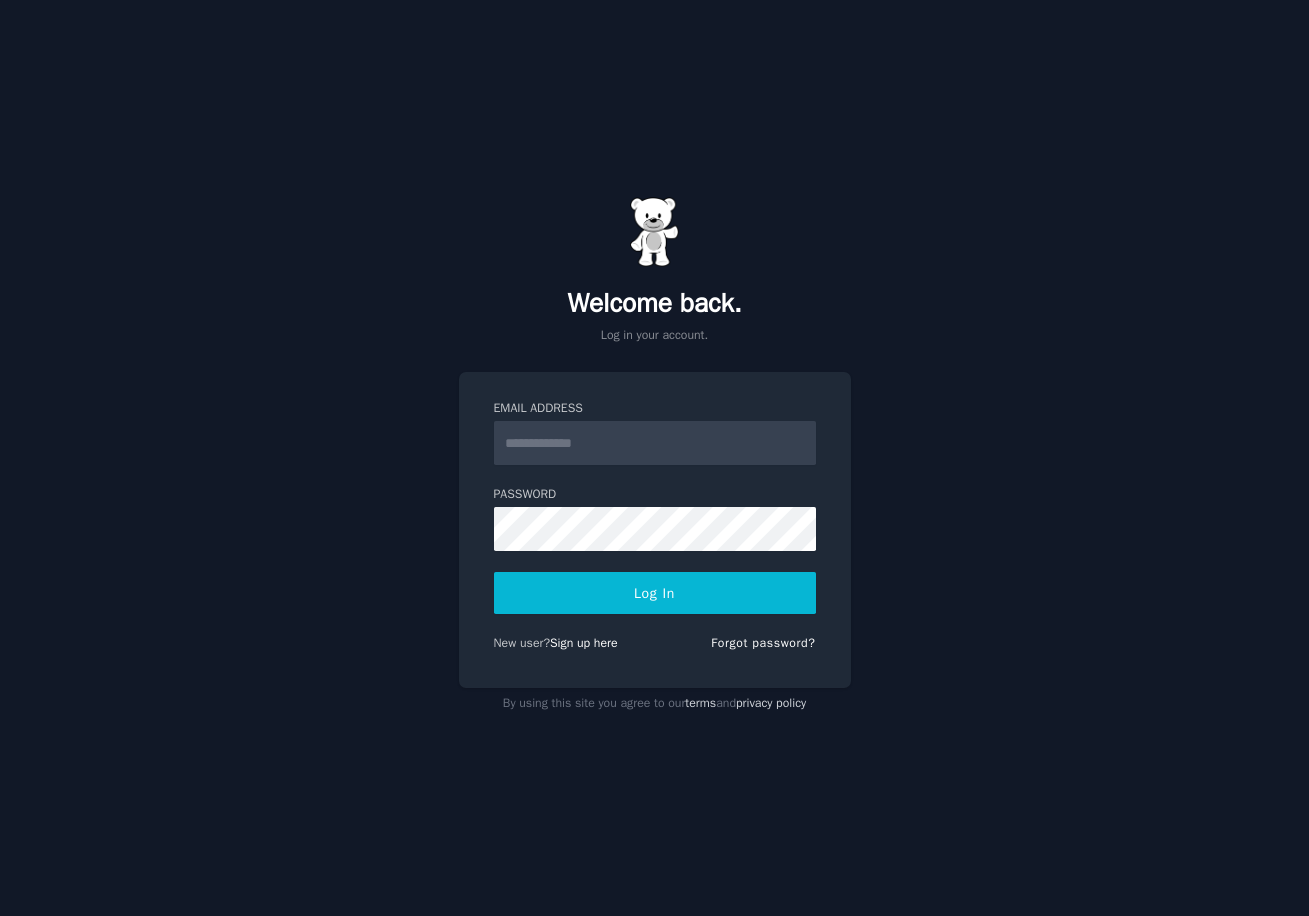 click on "Email Address" at bounding box center [655, 443] 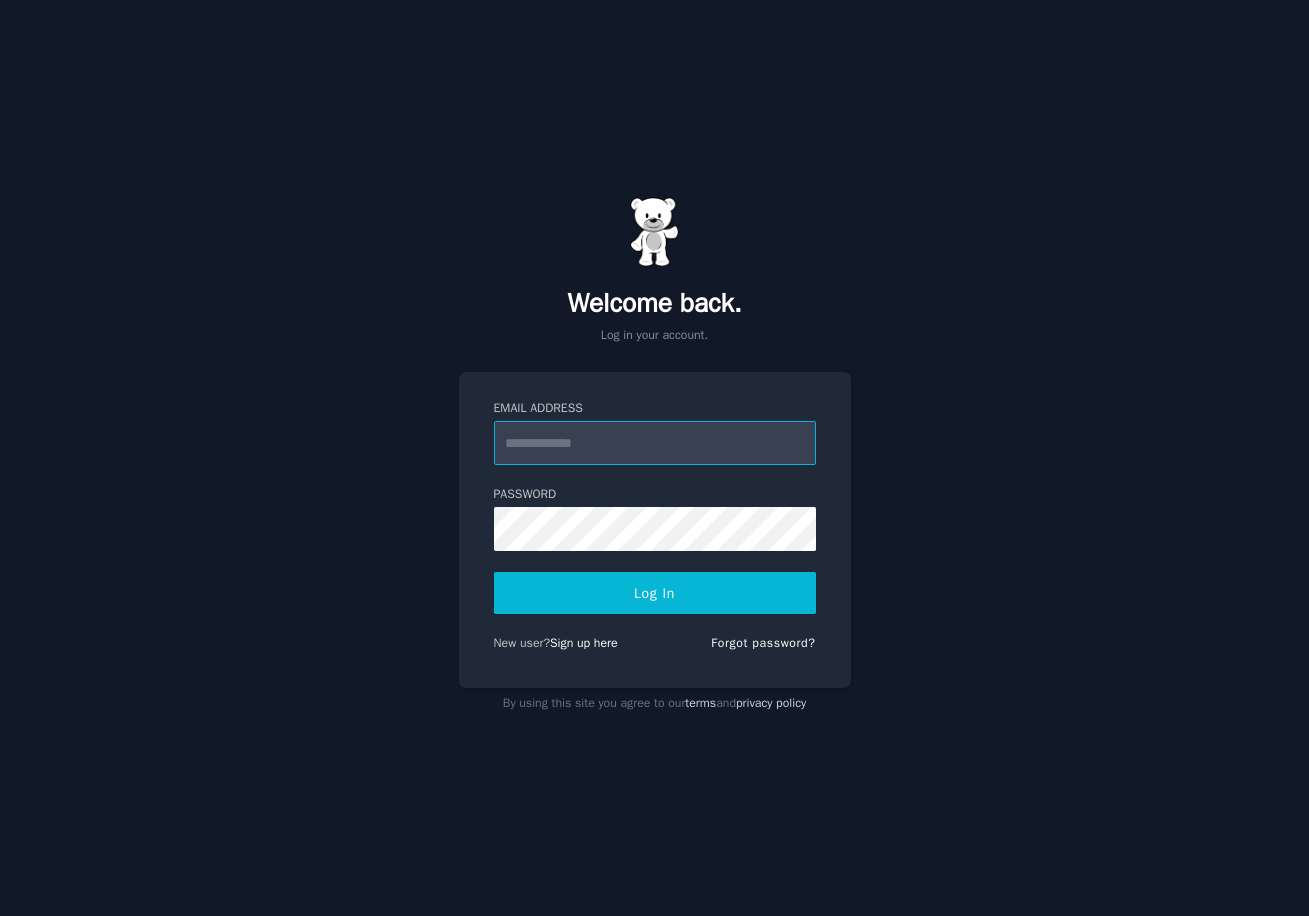 type on "**********" 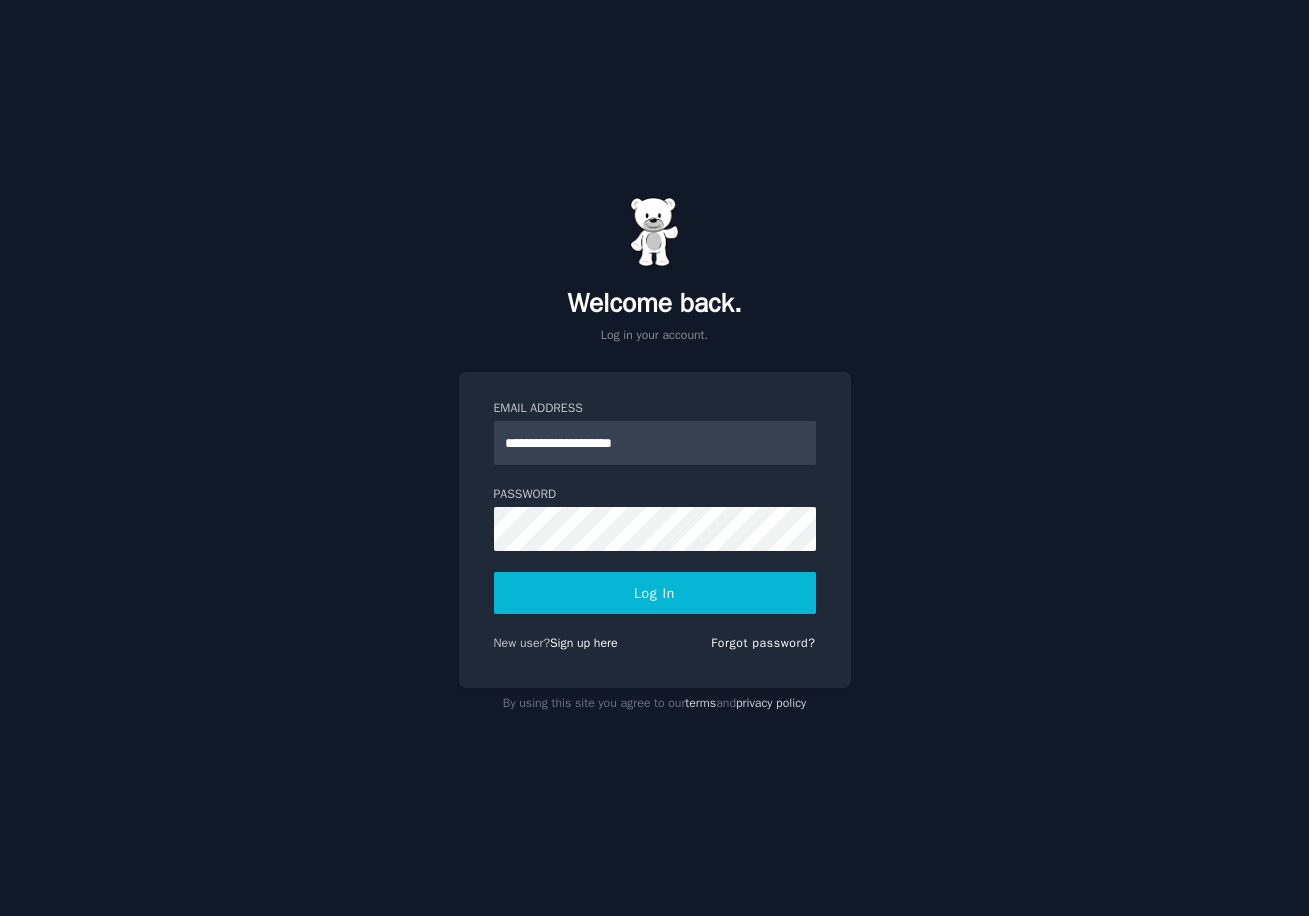 click on "Log In" at bounding box center [655, 593] 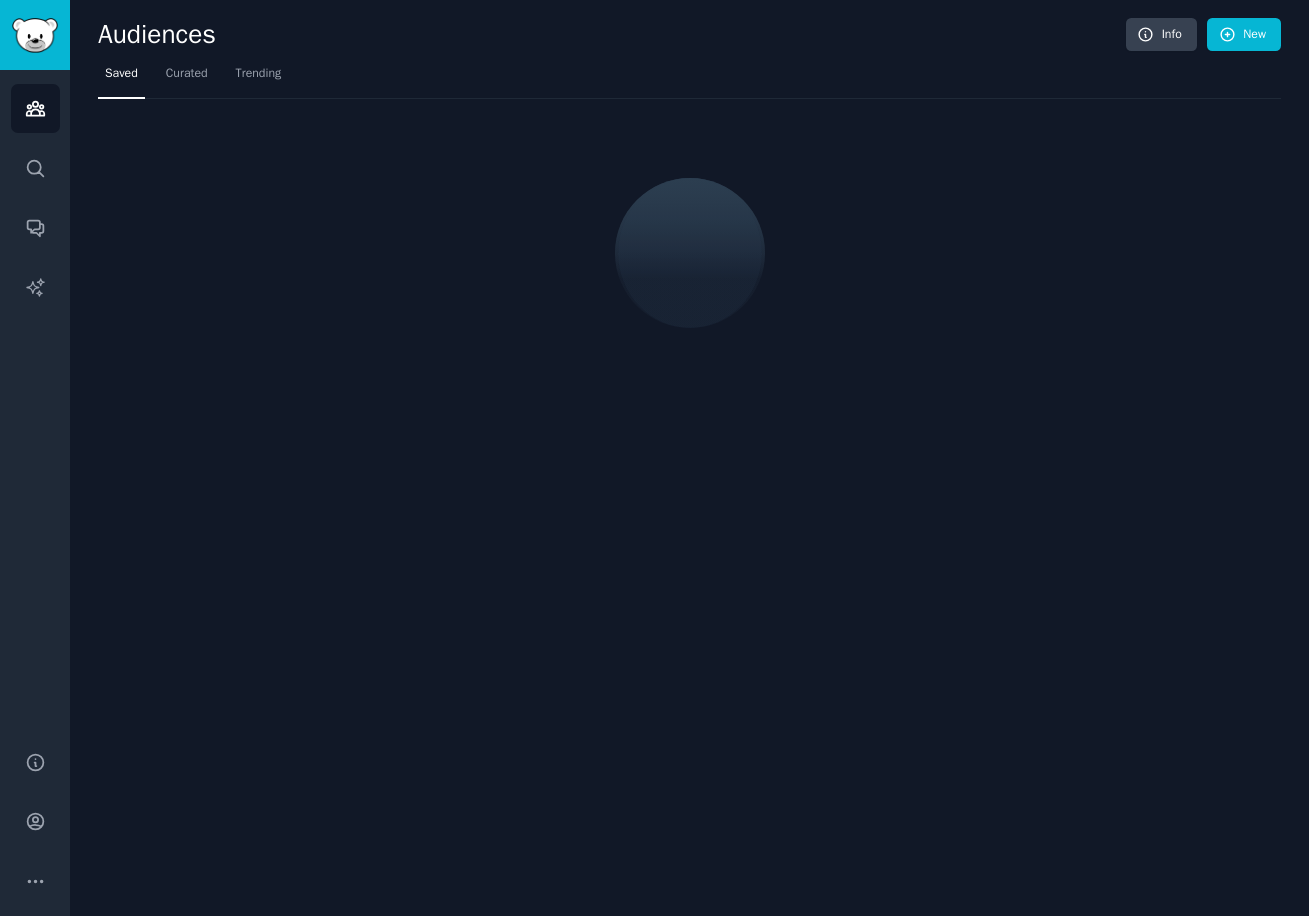 scroll, scrollTop: 0, scrollLeft: 0, axis: both 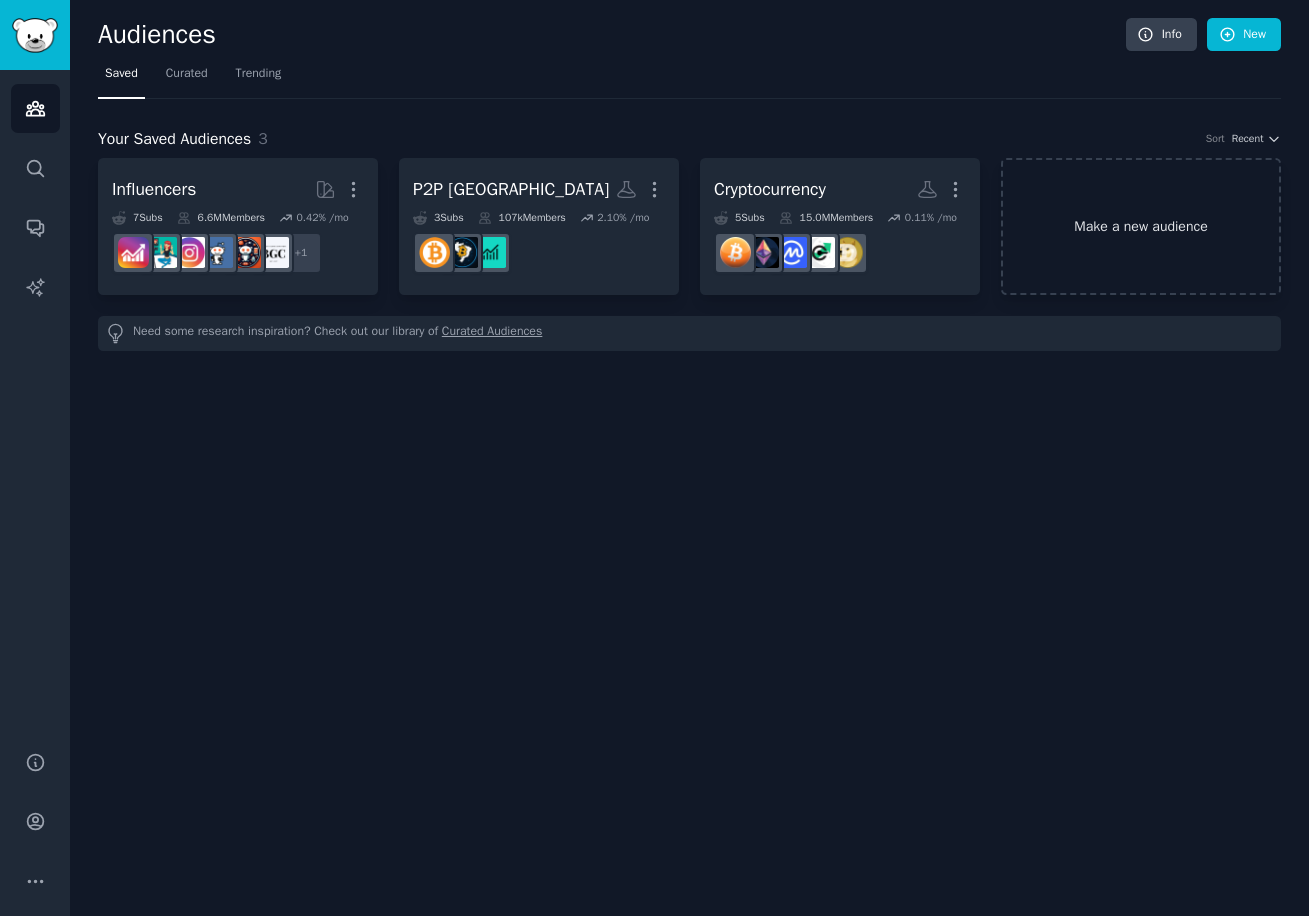 click on "Make a new audience" at bounding box center (1141, 226) 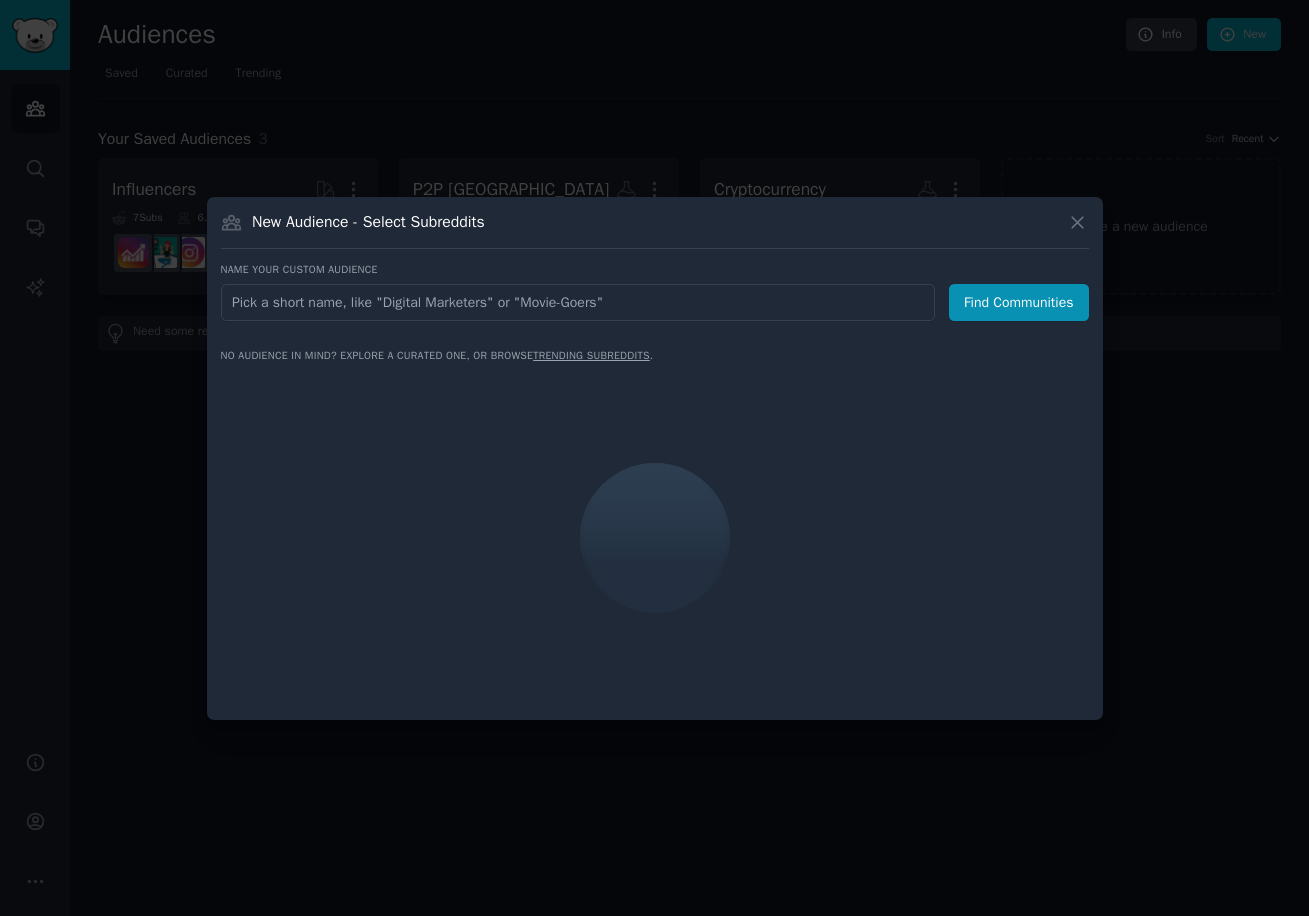 click at bounding box center [578, 302] 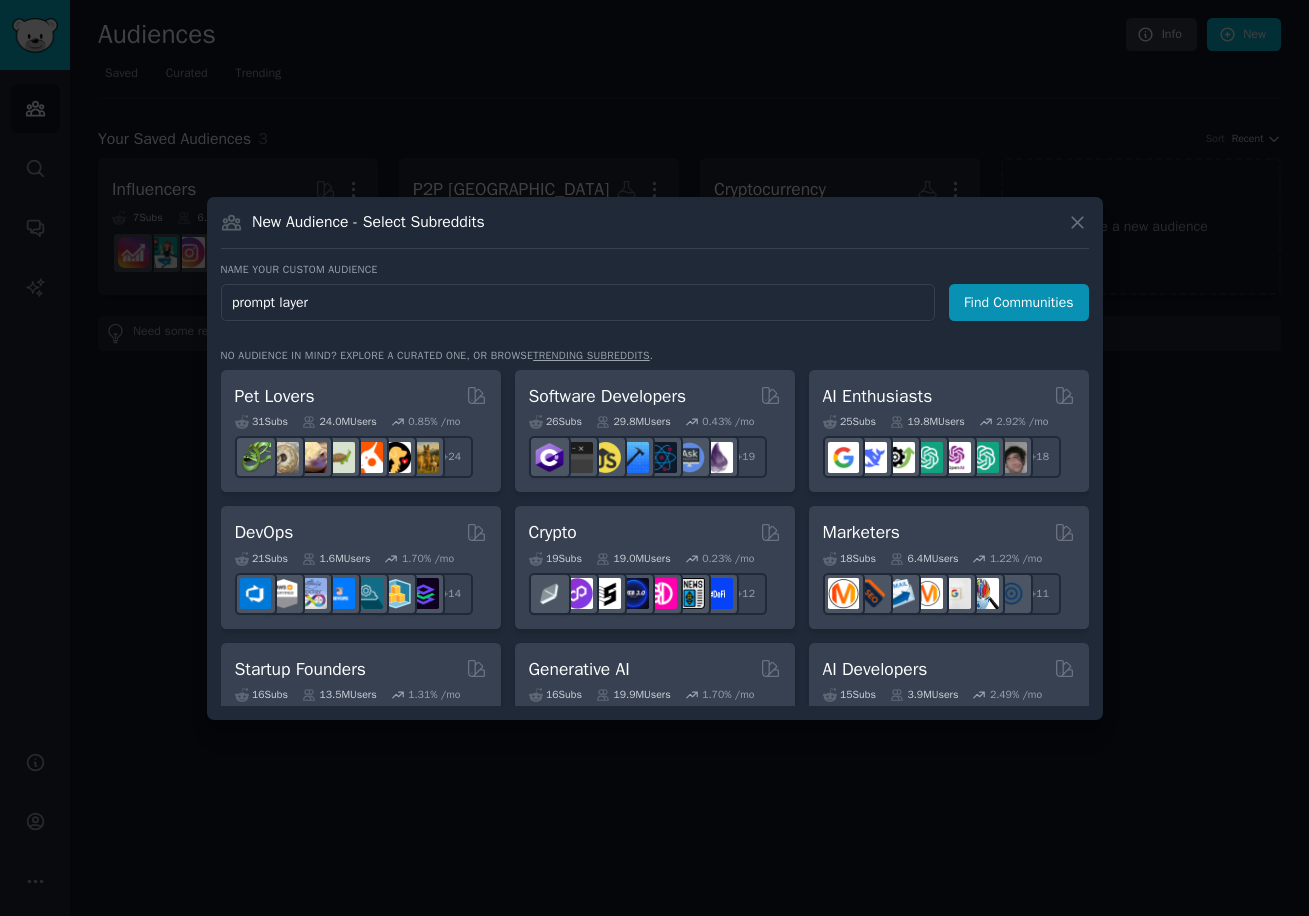 click on "prompt layer" at bounding box center [578, 302] 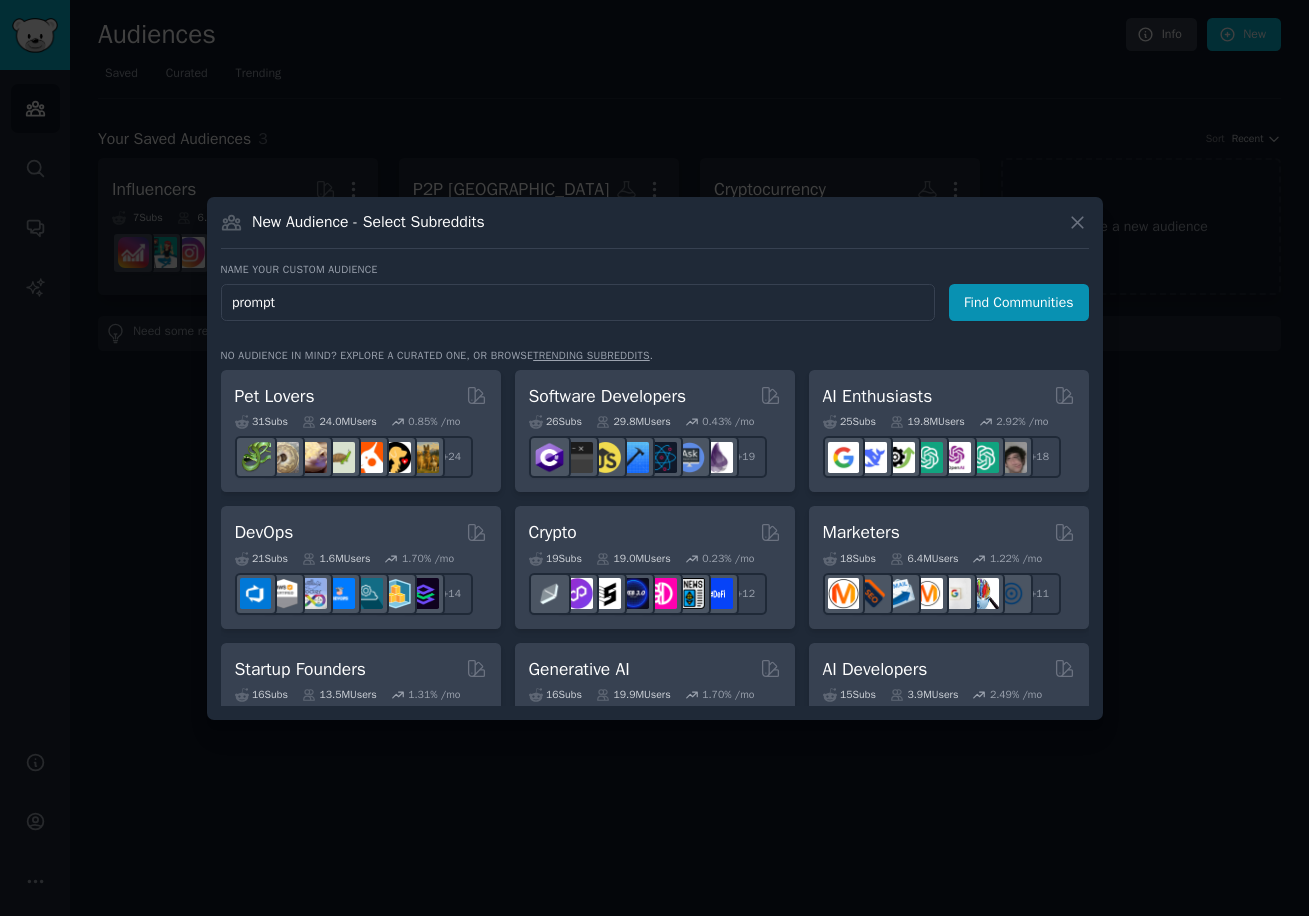 type on "prompt" 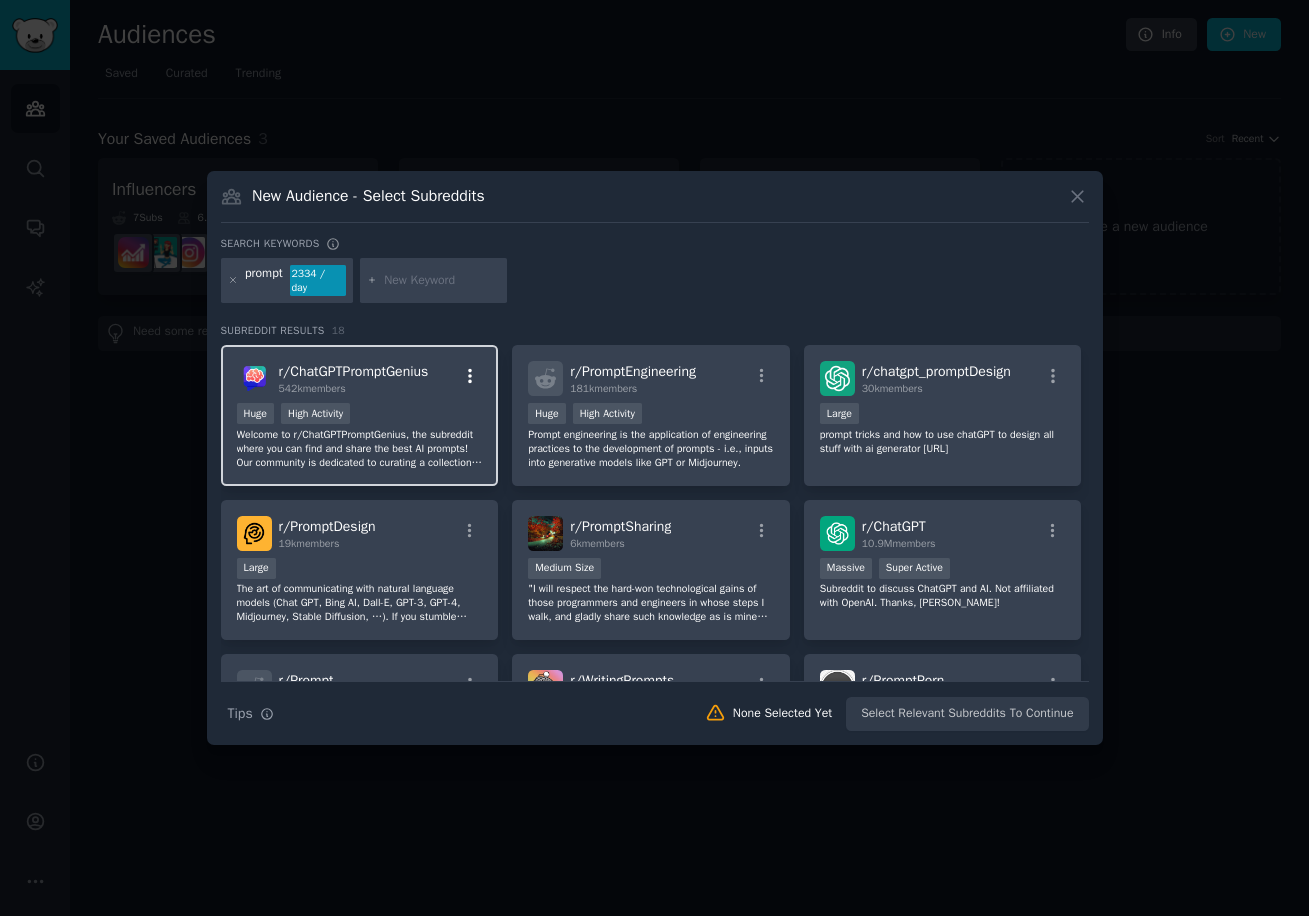 click 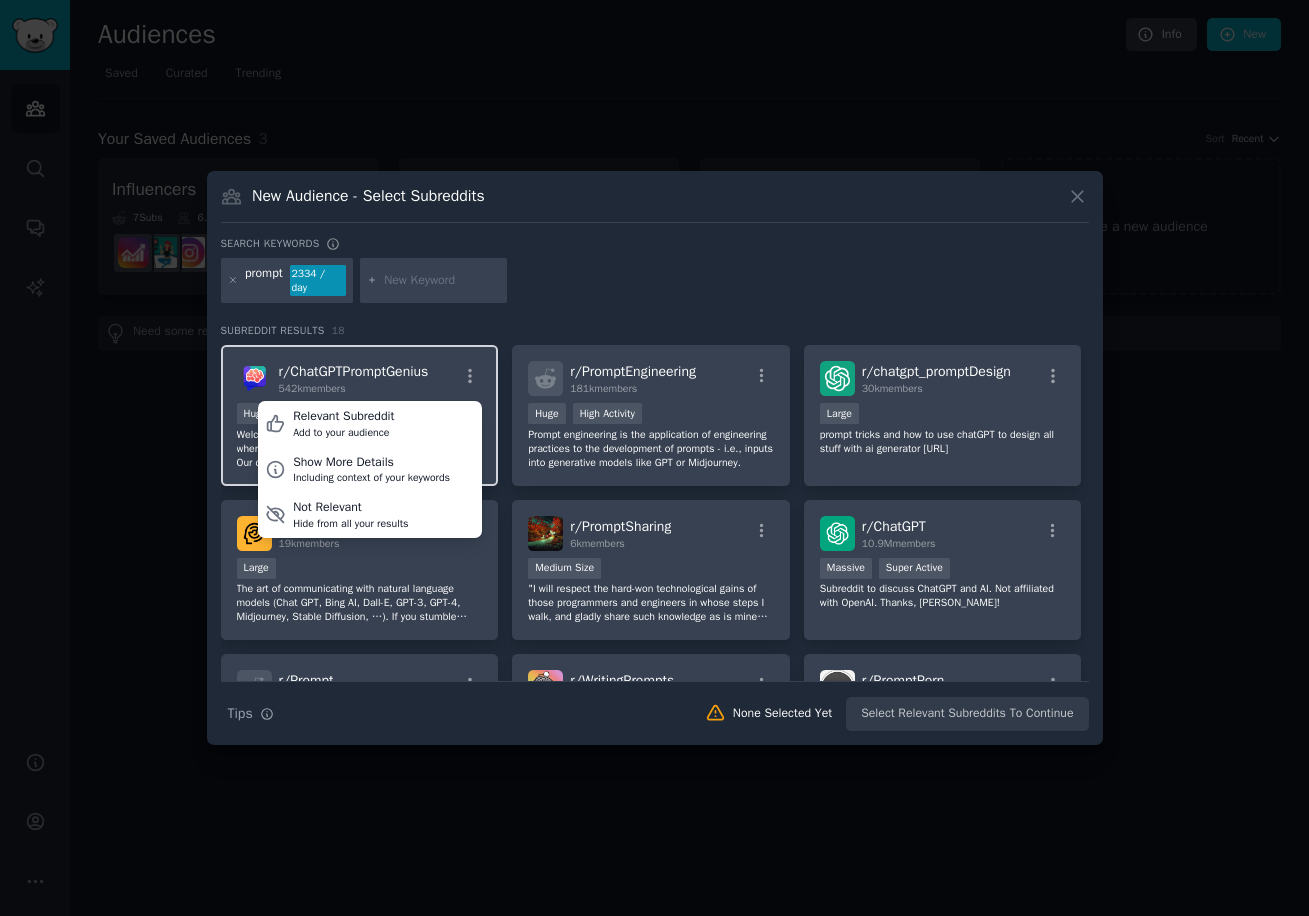 click on "r/ ChatGPTPromptGenius" at bounding box center (354, 371) 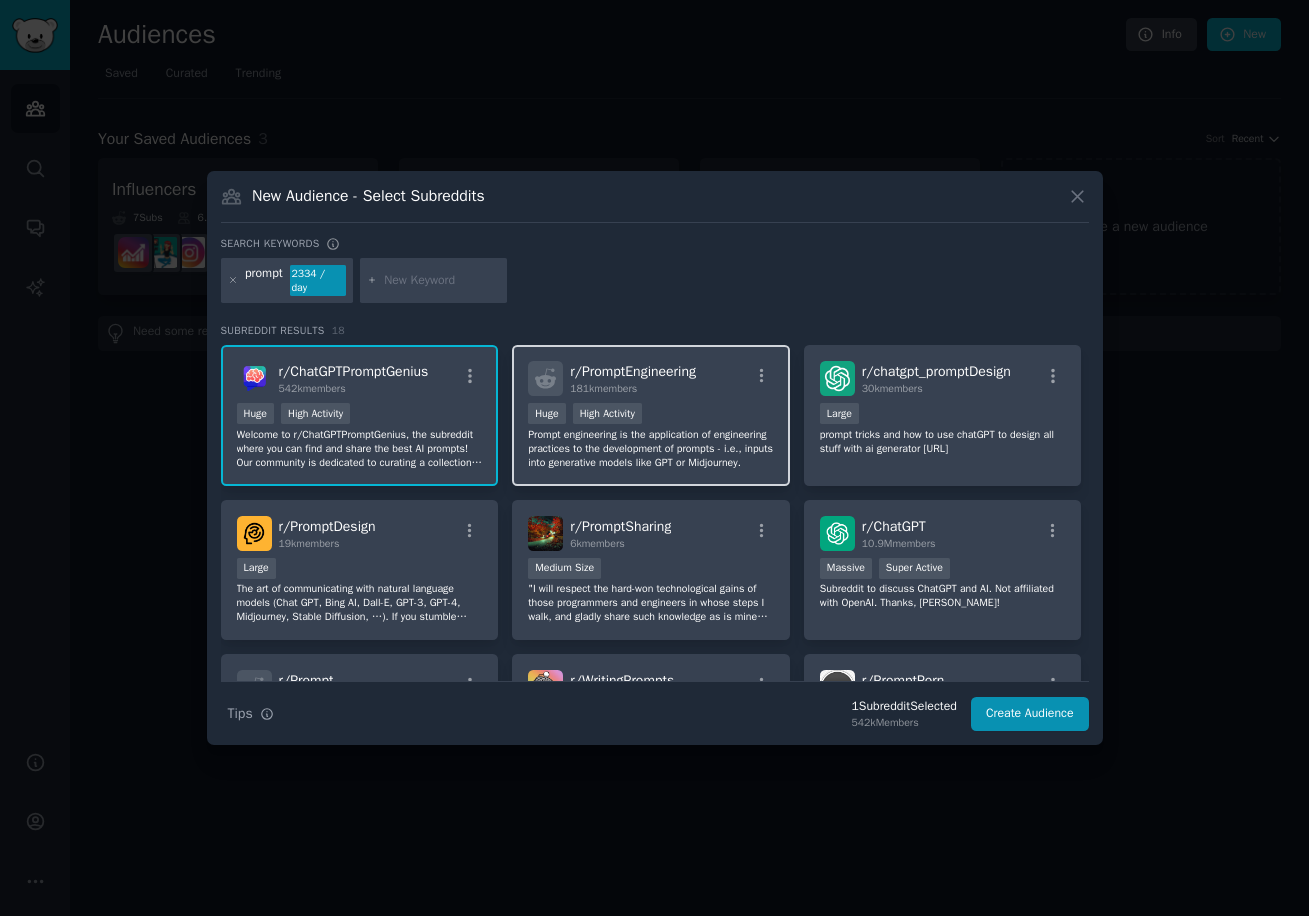 click on "r/ PromptEngineering 181k  members Huge High Activity Prompt engineering is the application of engineering practices to the development of prompts - i.e., inputs into generative models like GPT or Midjourney." at bounding box center [651, 415] 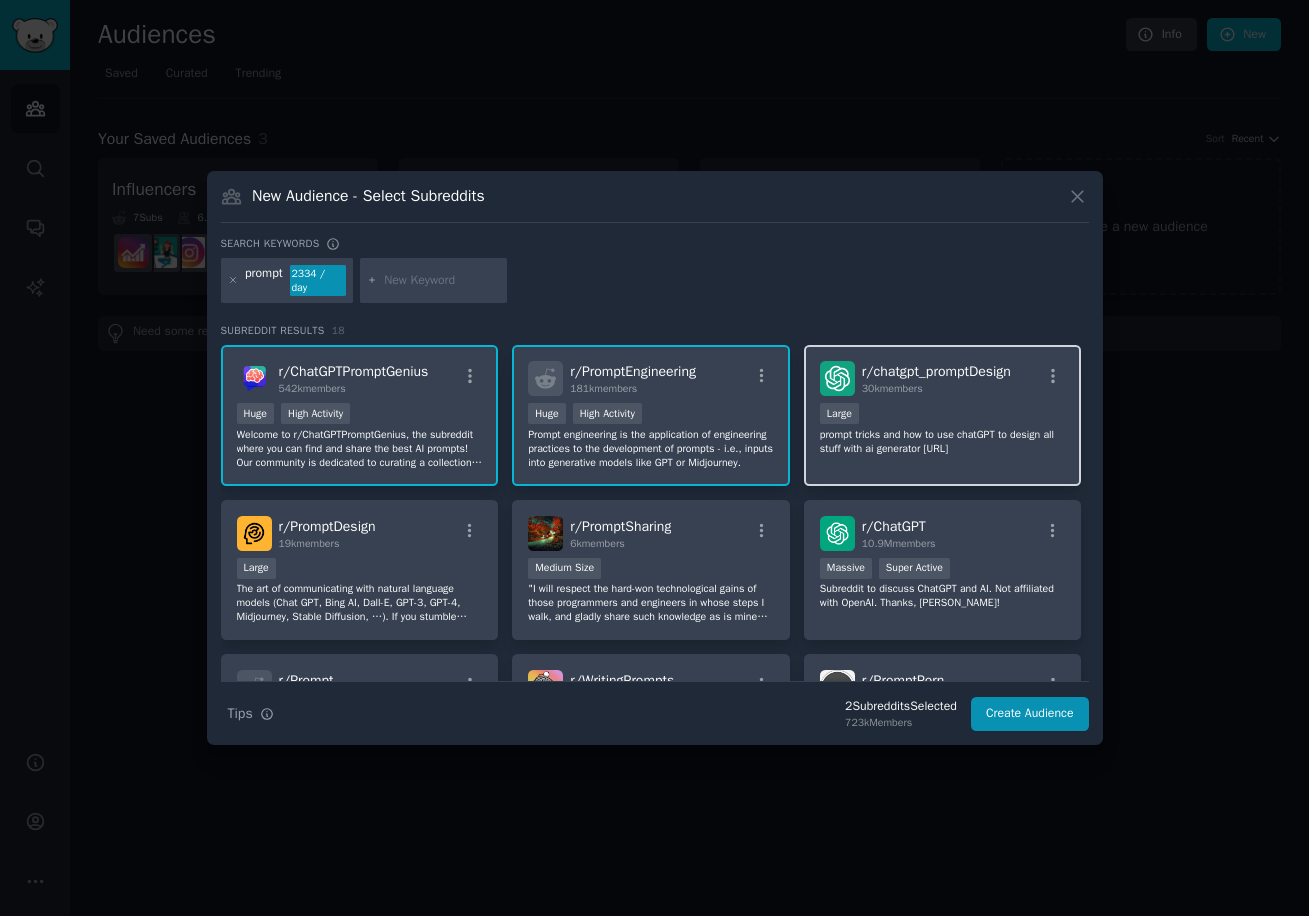 click on "prompt tricks and how to use chatGPT to design all stuff with ai generator imgcreator.ai" at bounding box center [943, 442] 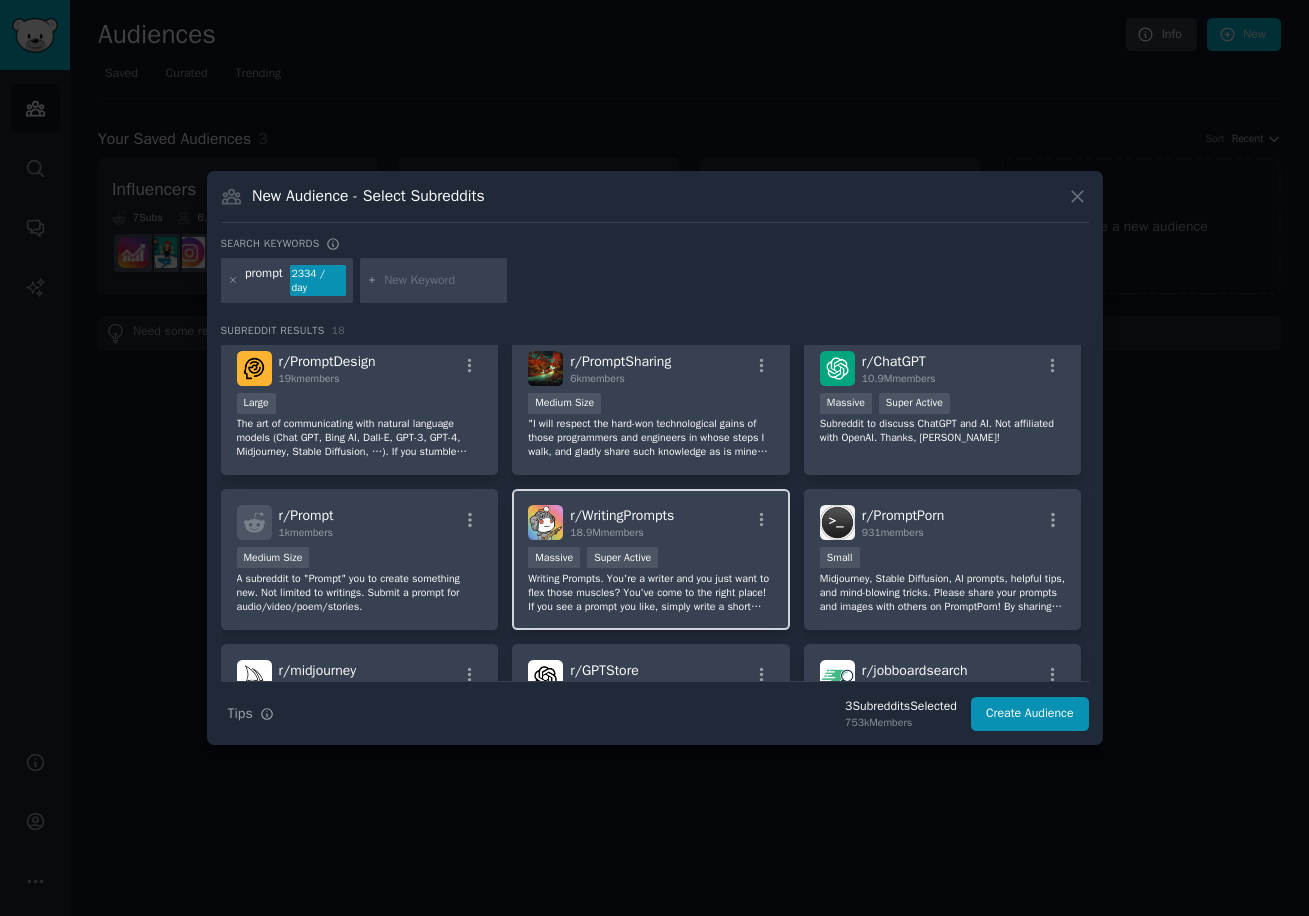 scroll, scrollTop: 200, scrollLeft: 0, axis: vertical 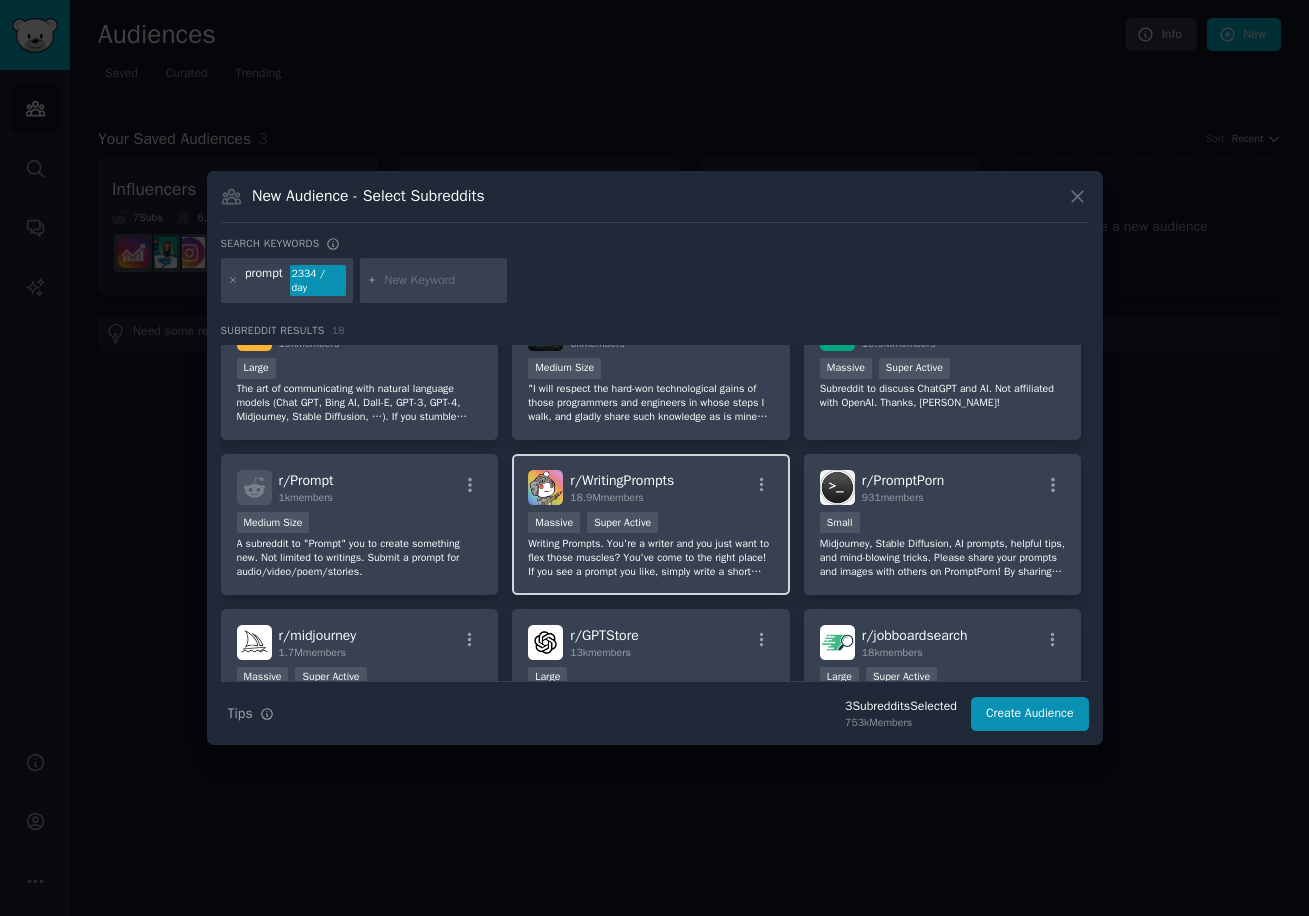 click on "Writing Prompts. You're a writer and you just want to flex those muscles? You've come to the right place! If you see a prompt you like, simply write a short story based on it. Get comments from others, and leave commentary for other people's works. Let's help each other." at bounding box center [651, 558] 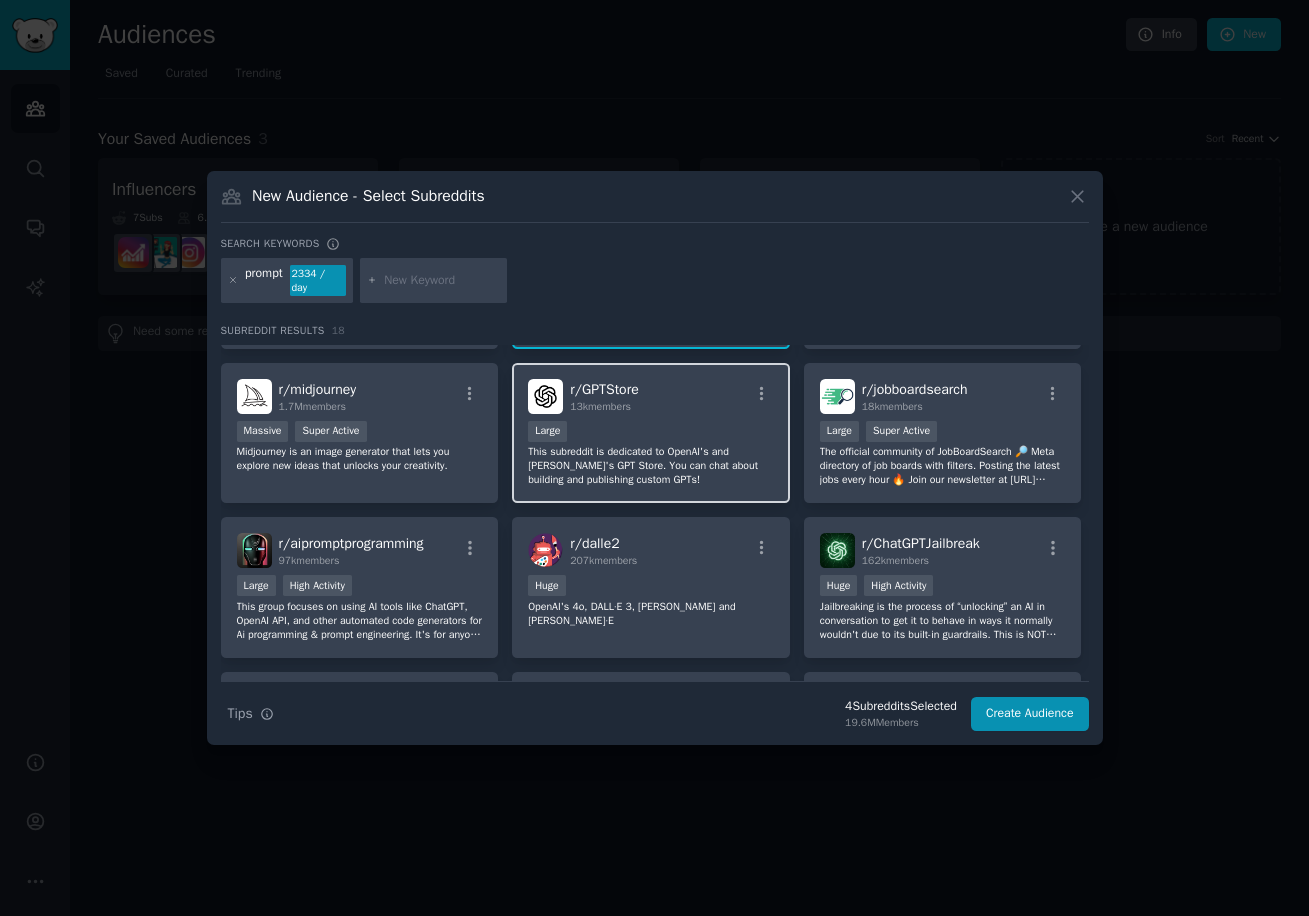 scroll, scrollTop: 600, scrollLeft: 0, axis: vertical 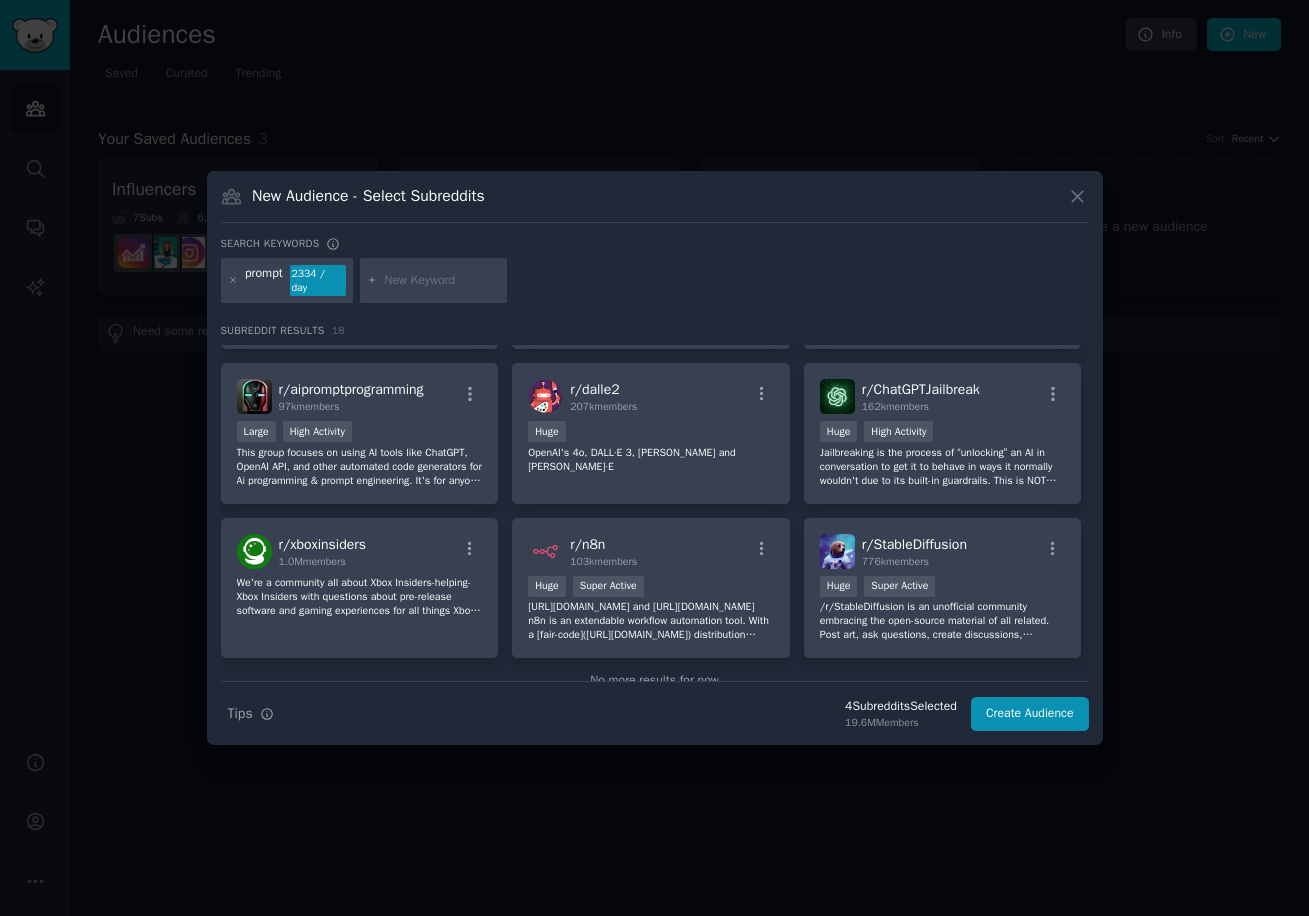 click at bounding box center (442, 281) 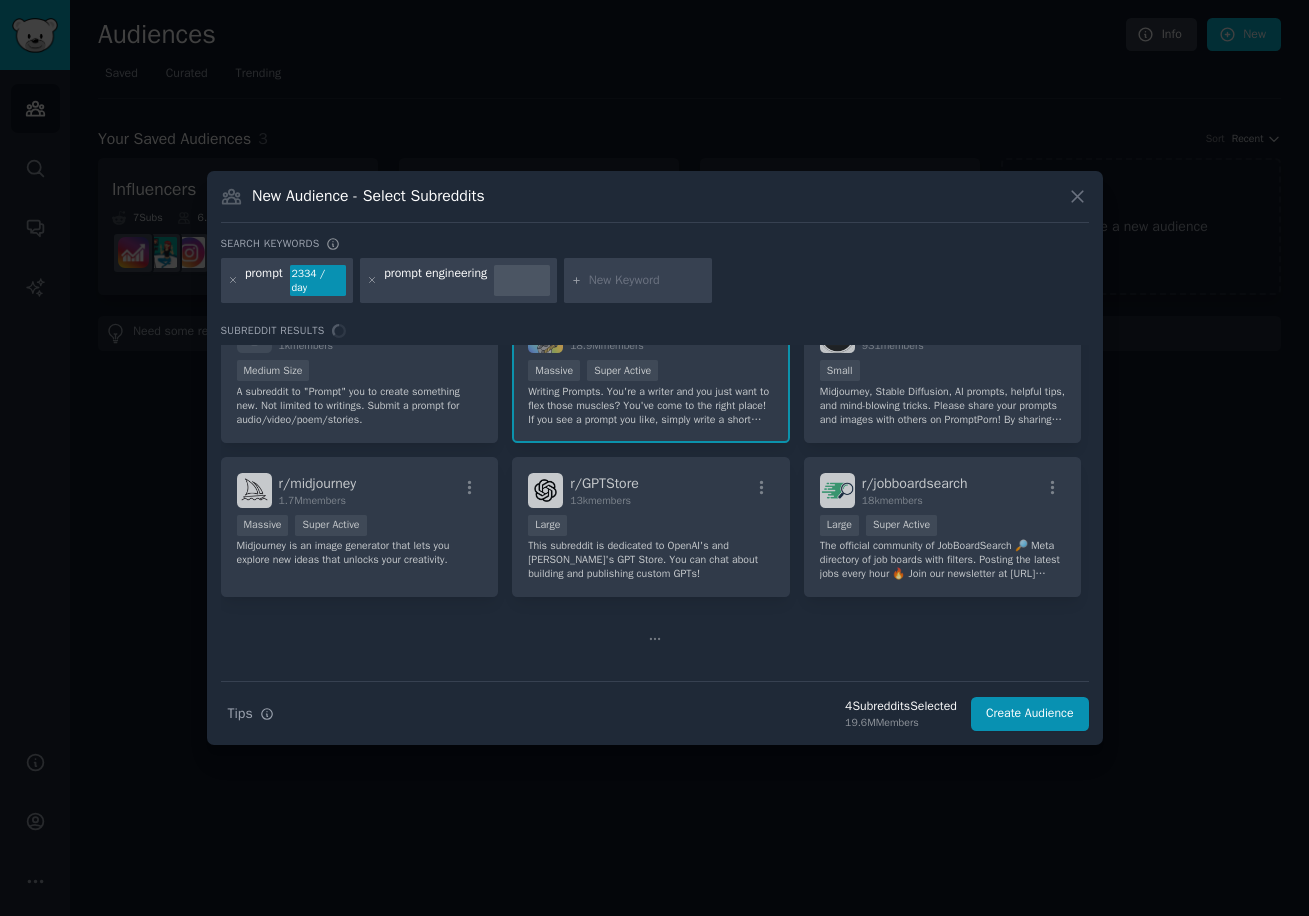 scroll, scrollTop: 0, scrollLeft: 0, axis: both 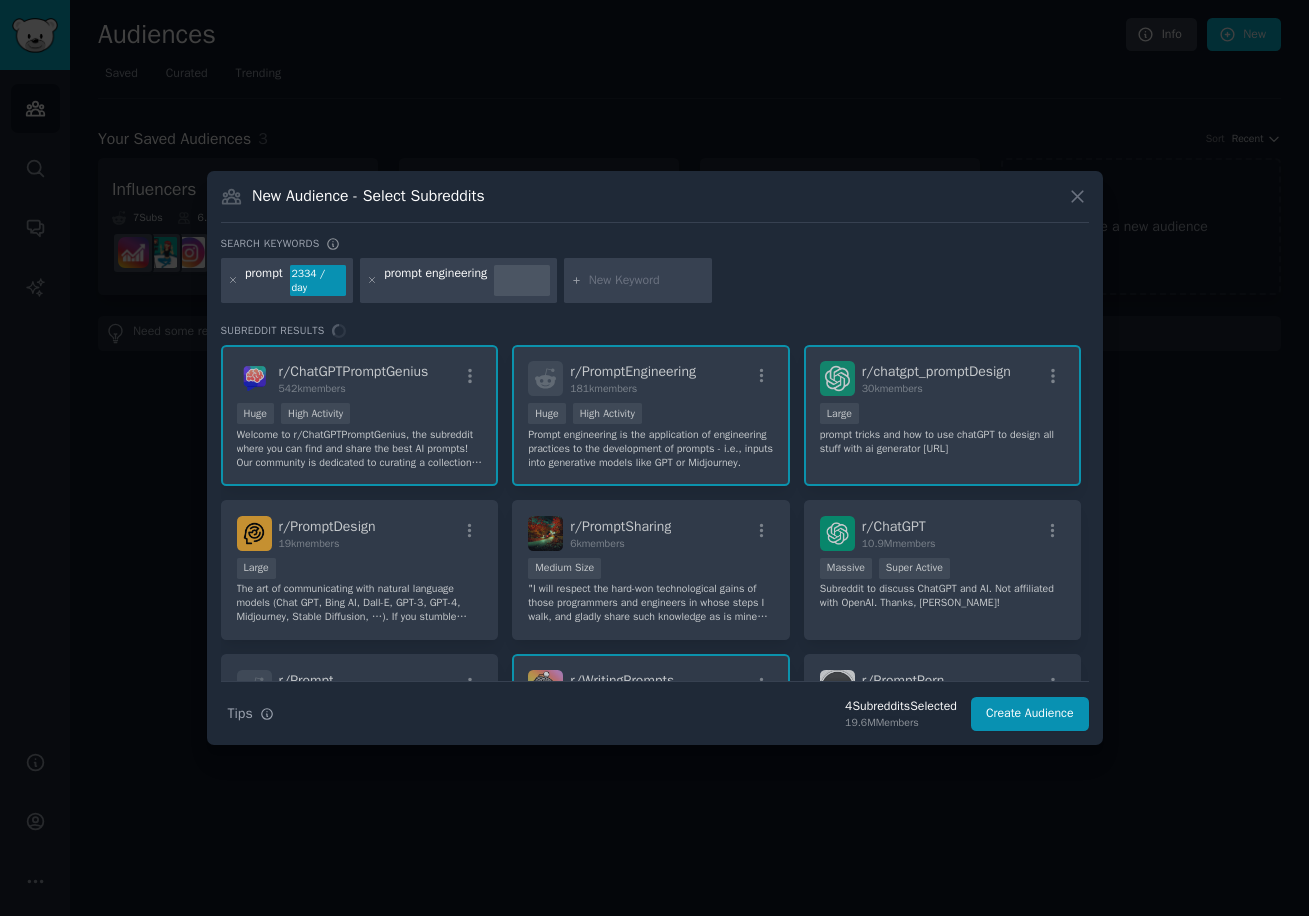 click at bounding box center (647, 281) 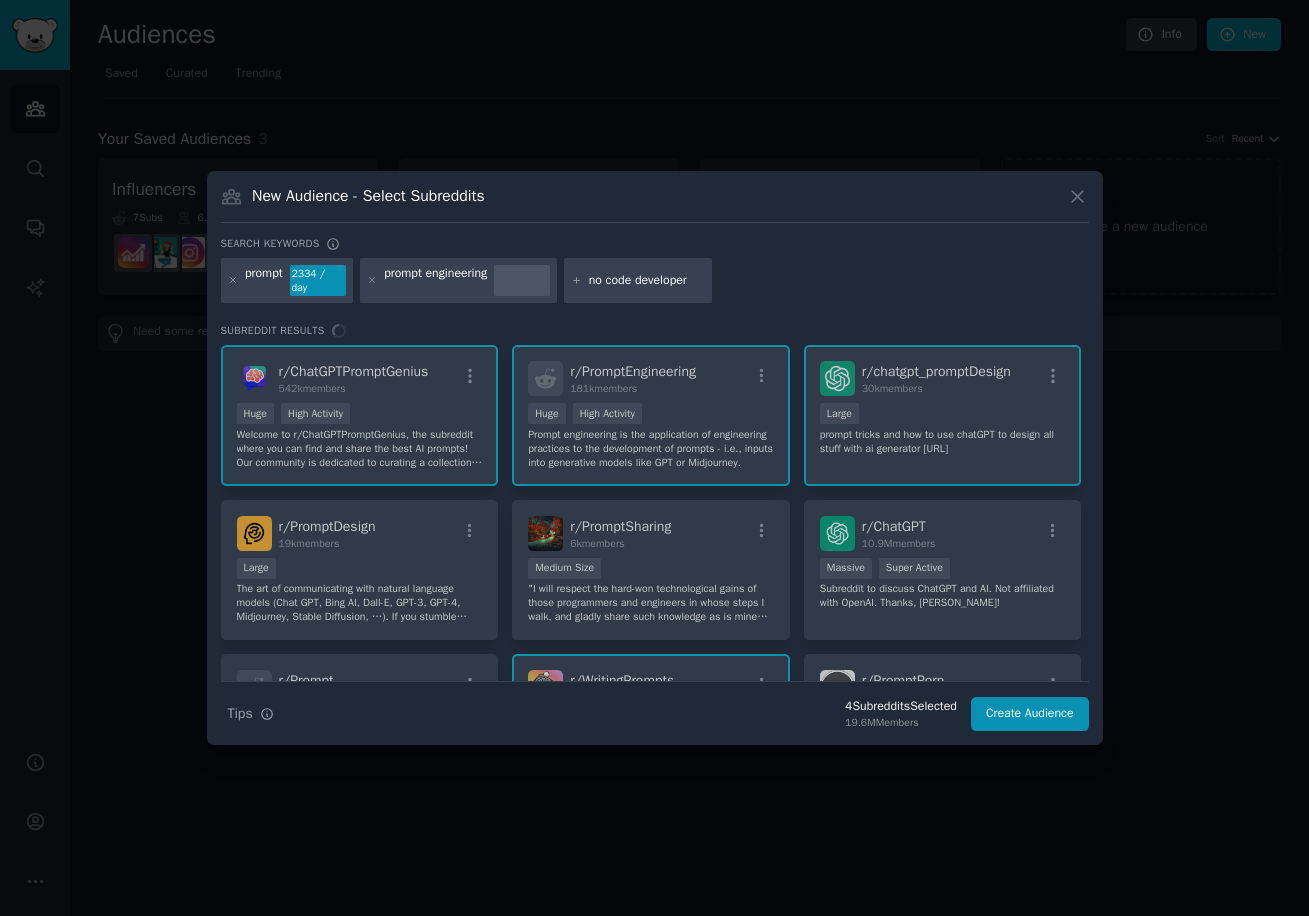 type on "no code developers" 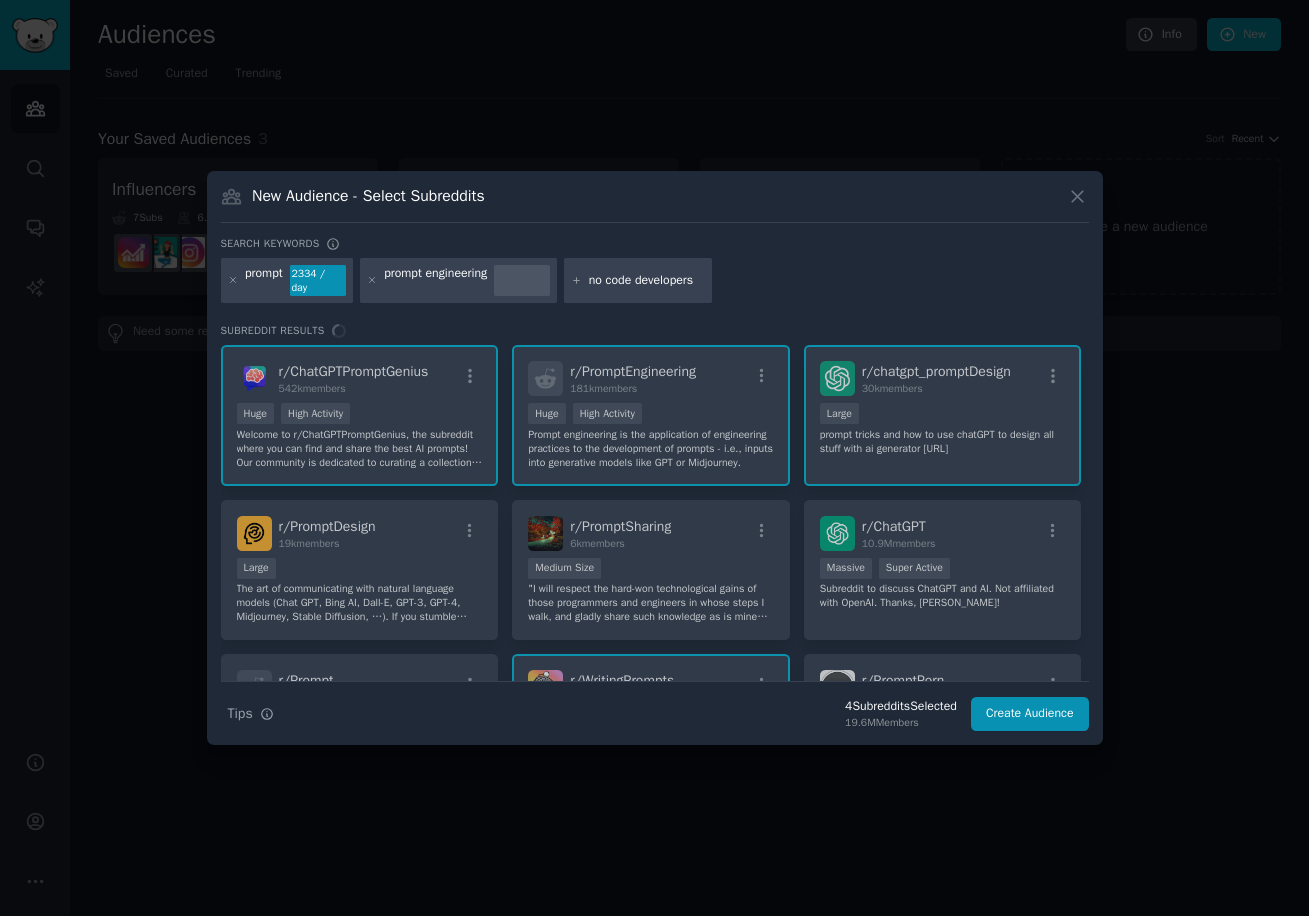 type 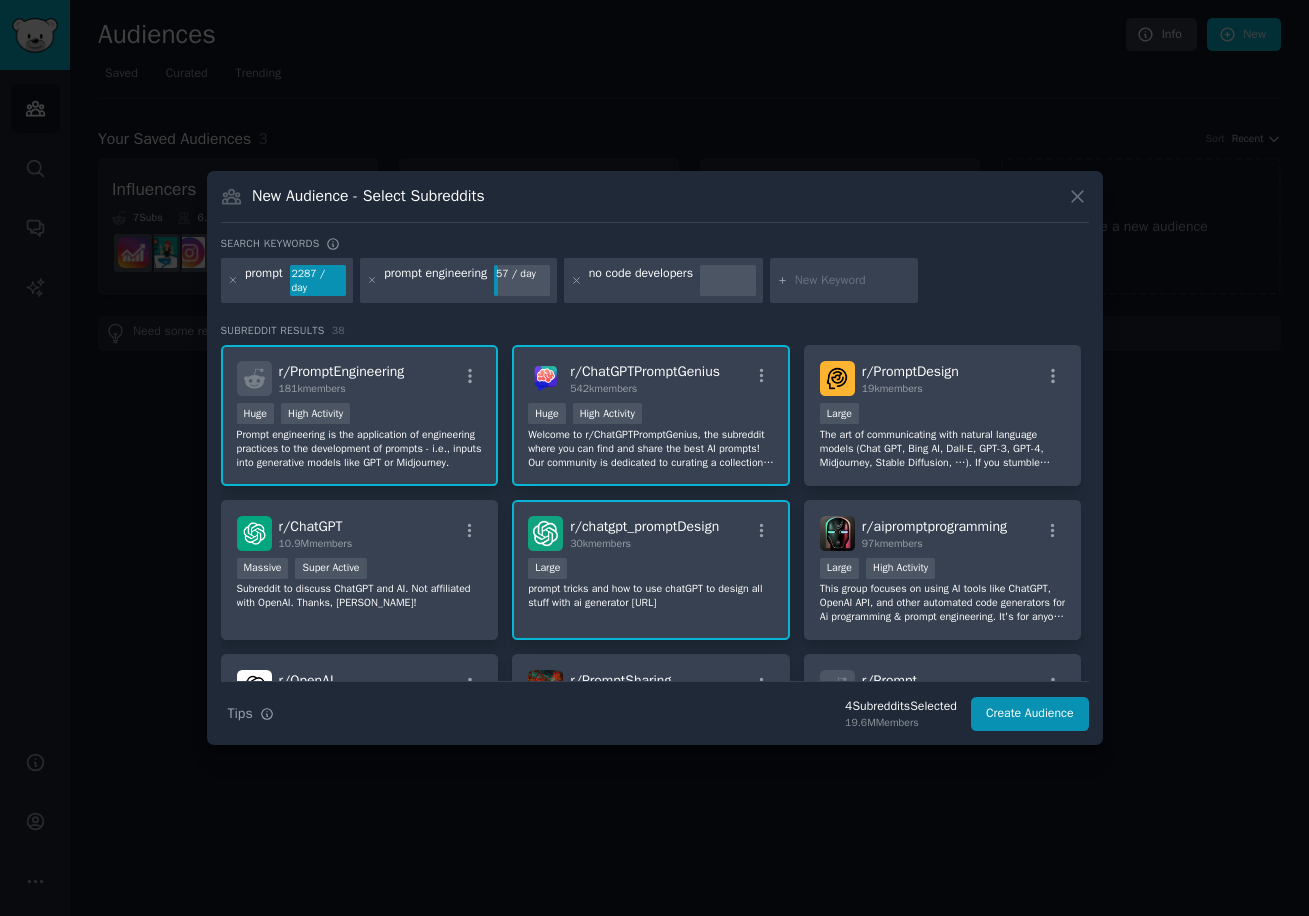 click on "Search keywords prompt 2287 / day prompt engineering 57 / day no code developers Subreddit Results 38 r/ PromptEngineering 181k  members Huge High Activity Prompt engineering is the application of engineering practices to the development of prompts - i.e., inputs into generative models like GPT or Midjourney. r/ ChatGPTPromptGenius 542k  members Huge High Activity Welcome to r/ChatGPTPromptGenius, the subreddit where you can find and share the best AI prompts! Our community is dedicated to curating a collection of high-quality & standardized prompts that can be used to generate creative and engaging AI conversations.
Whether you're looking for inspiration or just want to see what others are doing with AI, this is the place to be!
This subreddit has a companion browser extension called AI Prompt Genius. r/ PromptDesign 19k  members Large r/ ChatGPT 10.9M  members Massive Super Active Subreddit to discuss ChatGPT and AI. Not affiliated with OpenAI. Thanks, Nat! r/ chatgpt_promptDesign 30k  members Large r/ 4" at bounding box center (655, 484) 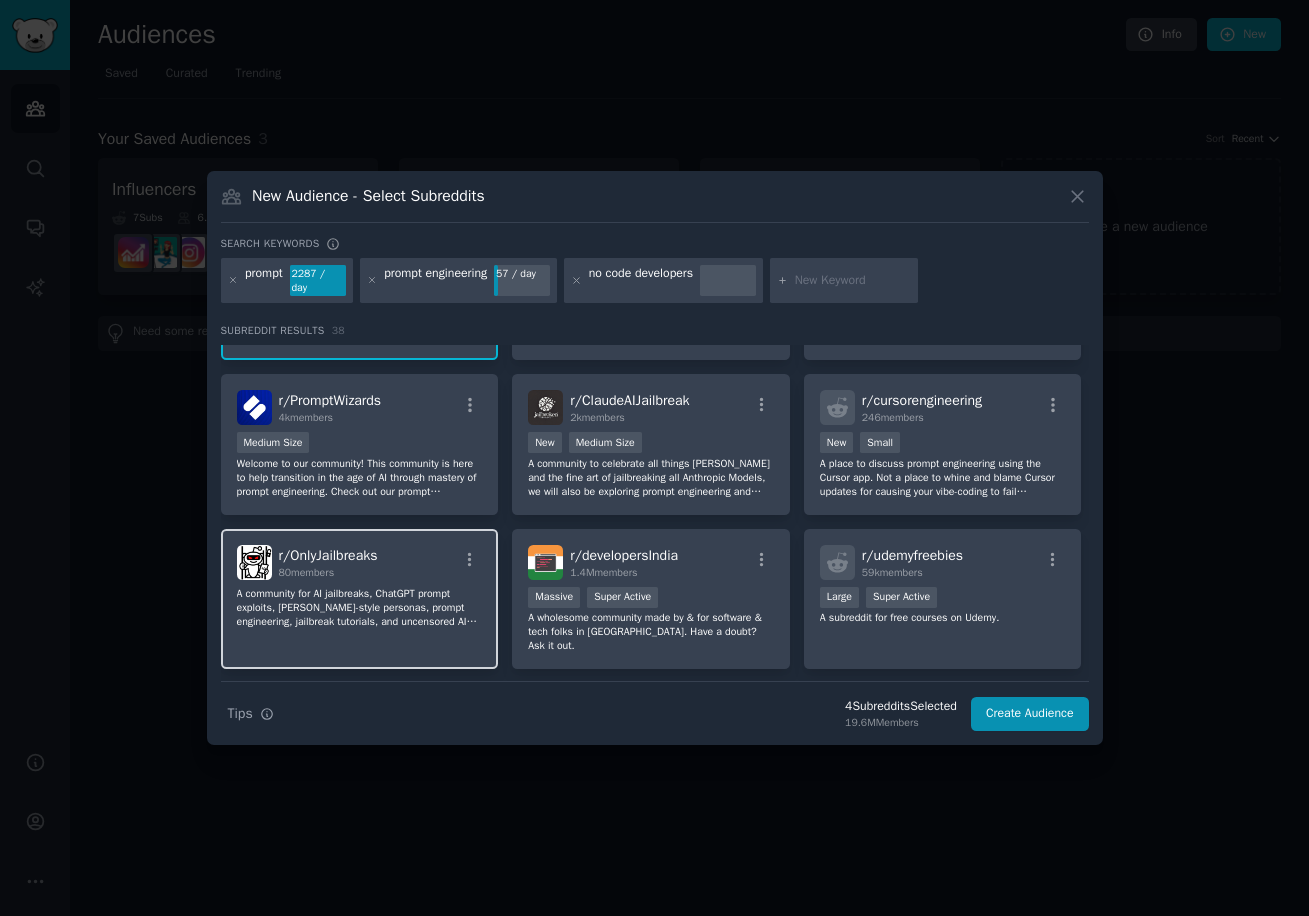 scroll, scrollTop: 600, scrollLeft: 0, axis: vertical 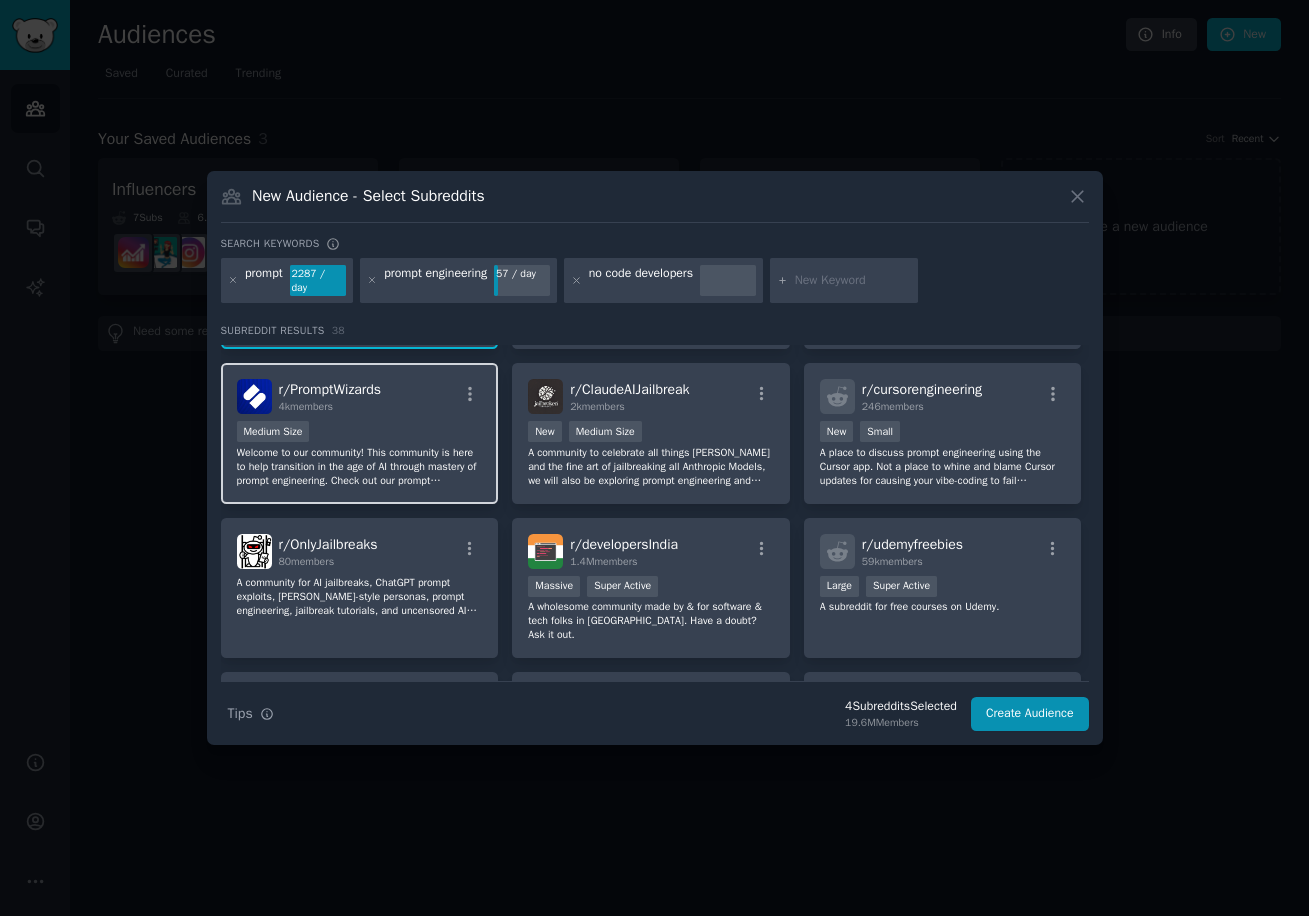 click on "Welcome to our community! This community is here to help transition in the age of AI through mastery of prompt engineering. Check out our prompt engineering platform and sign up for our waitlist to get early --> https://stitching.ai/?ref=eAjmie" at bounding box center [360, 467] 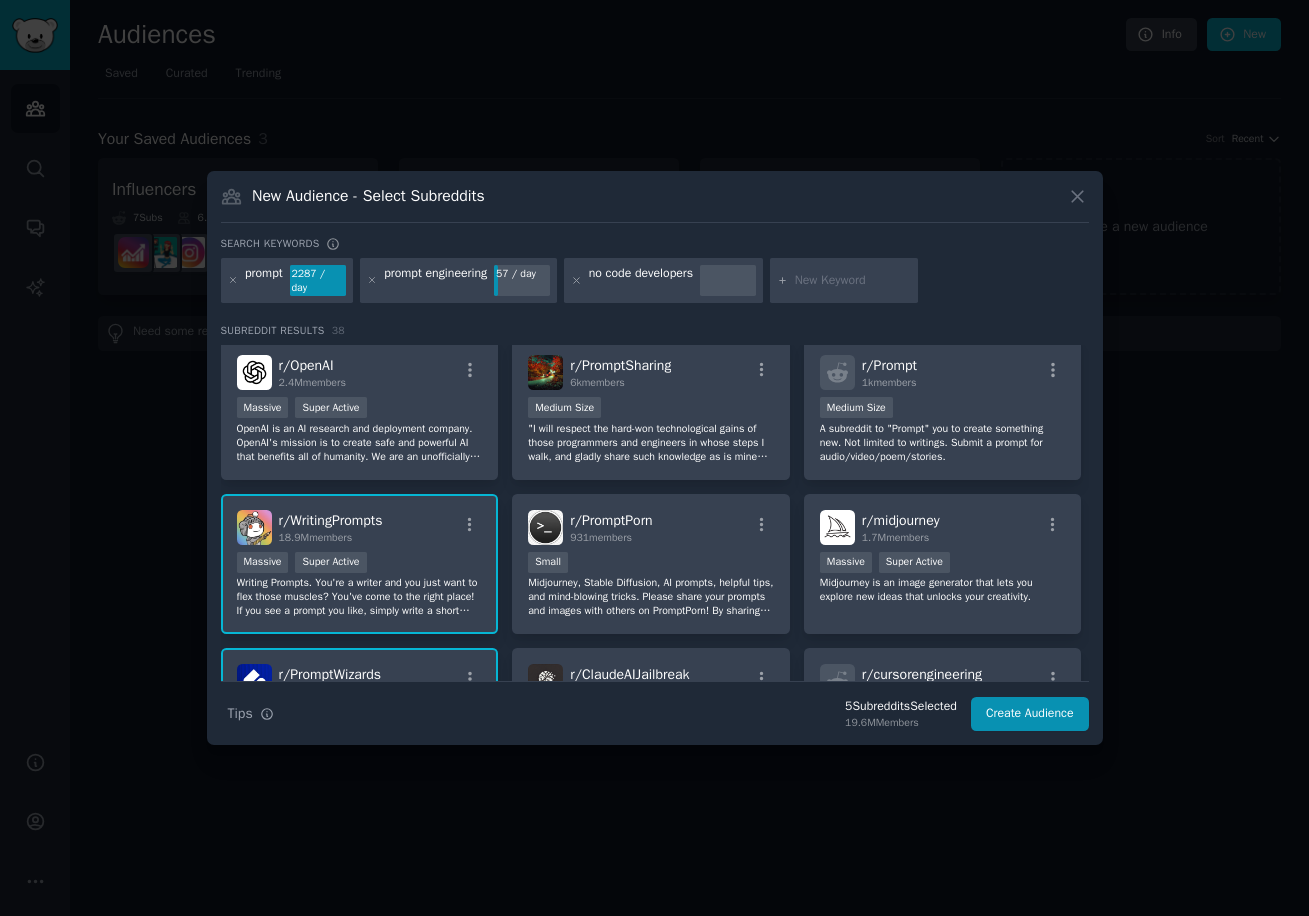 scroll, scrollTop: 0, scrollLeft: 0, axis: both 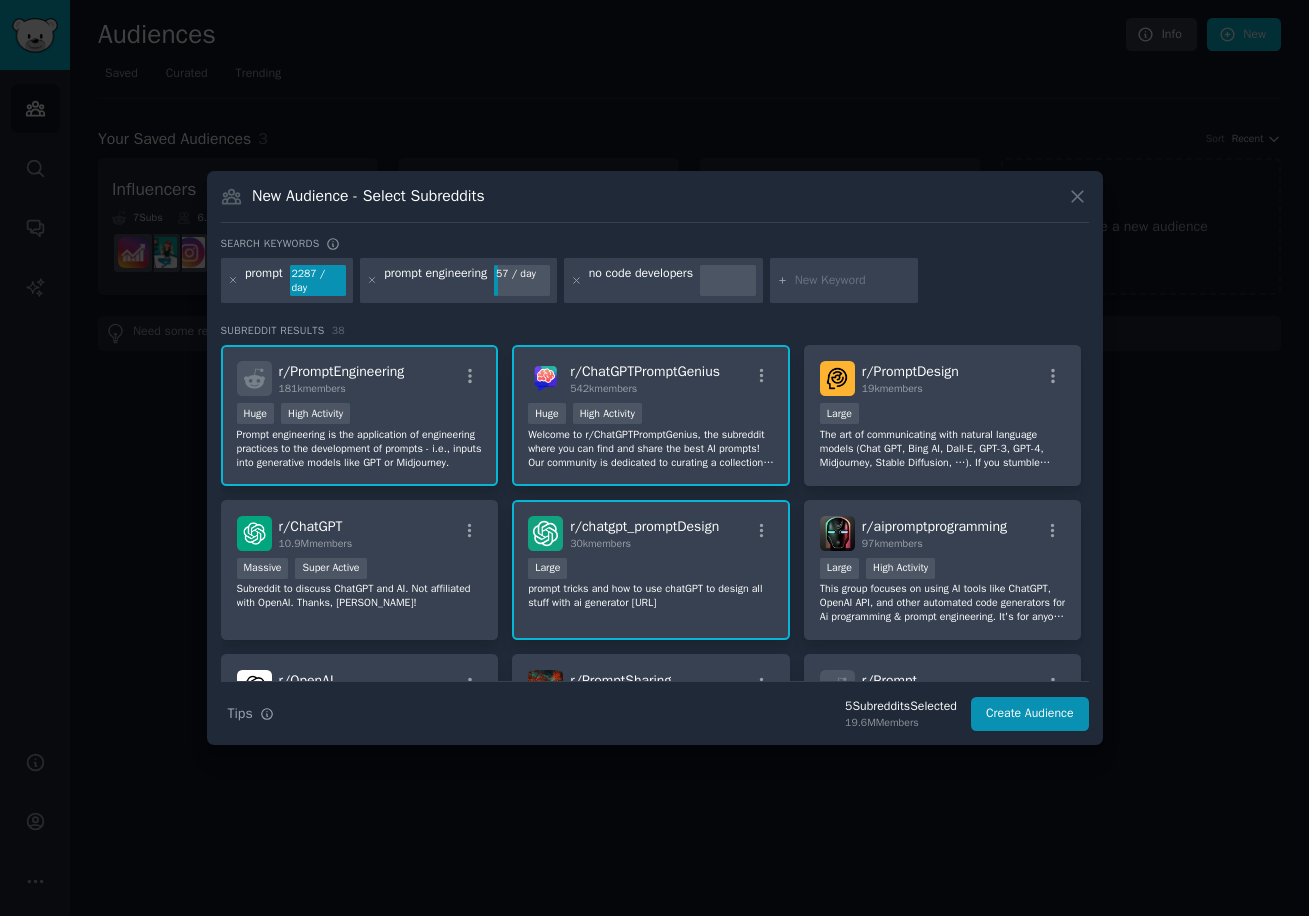 click on "Subreddit Results 38" at bounding box center (655, 331) 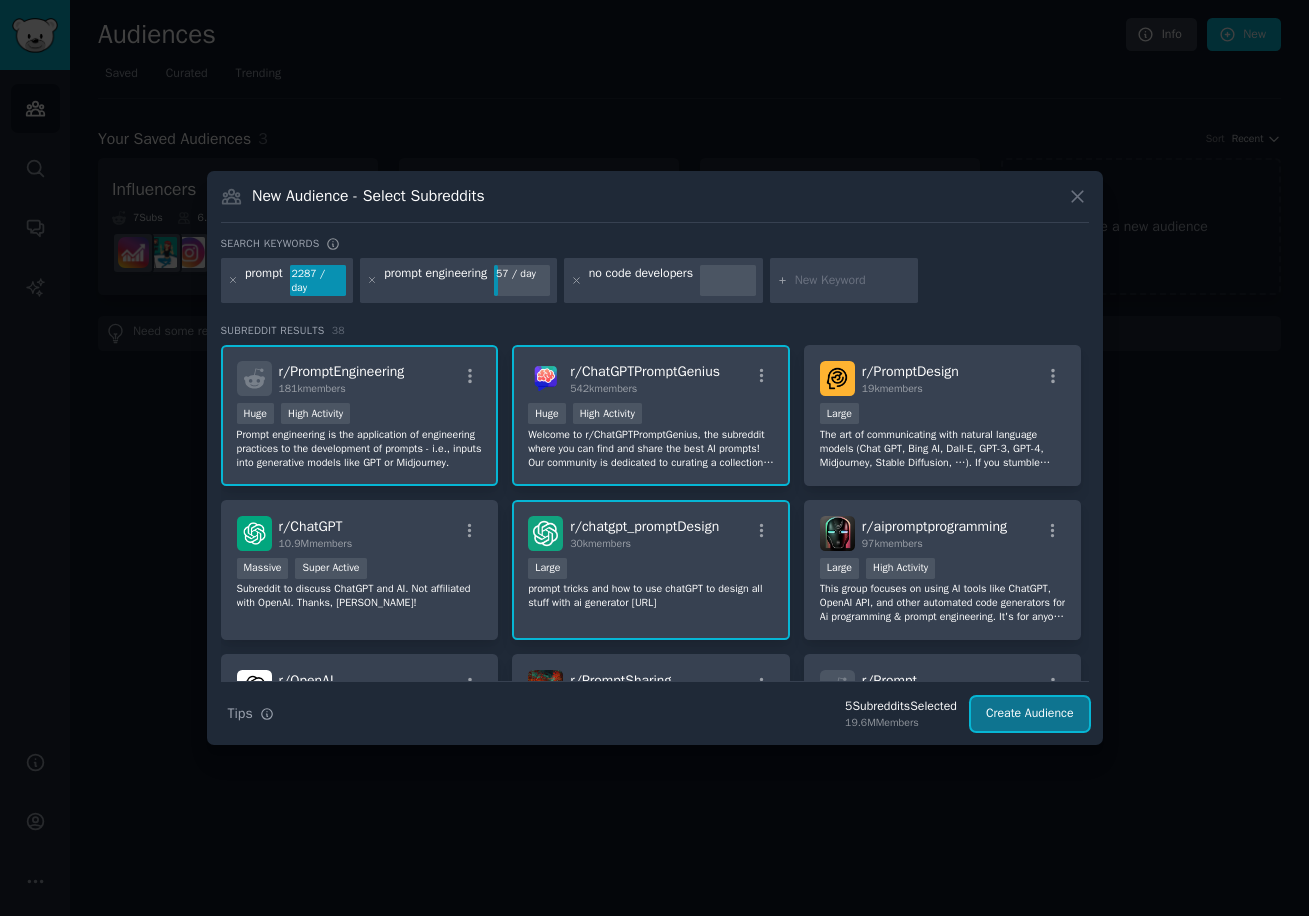 click on "Create Audience" at bounding box center [1030, 714] 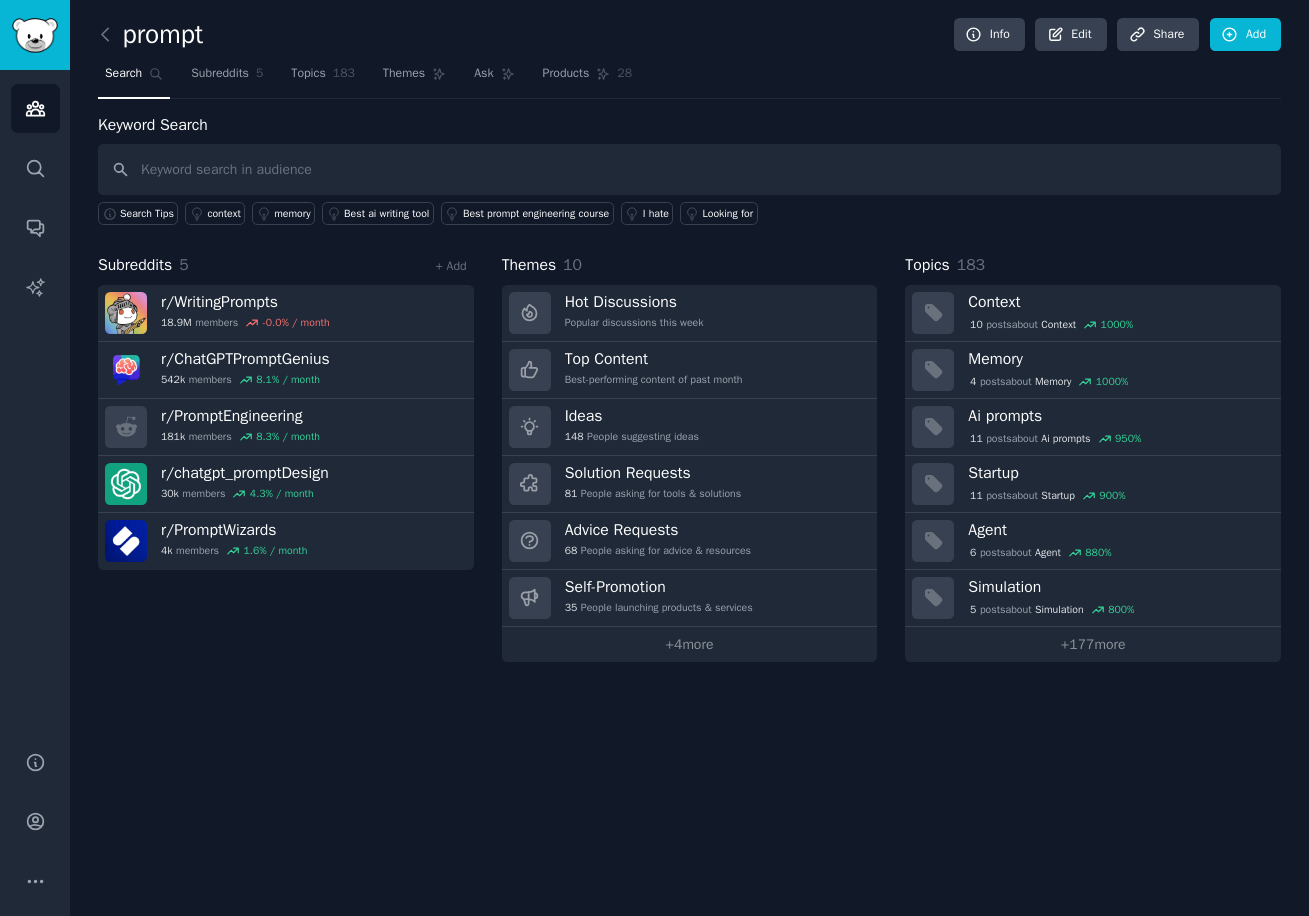 click at bounding box center [689, 169] 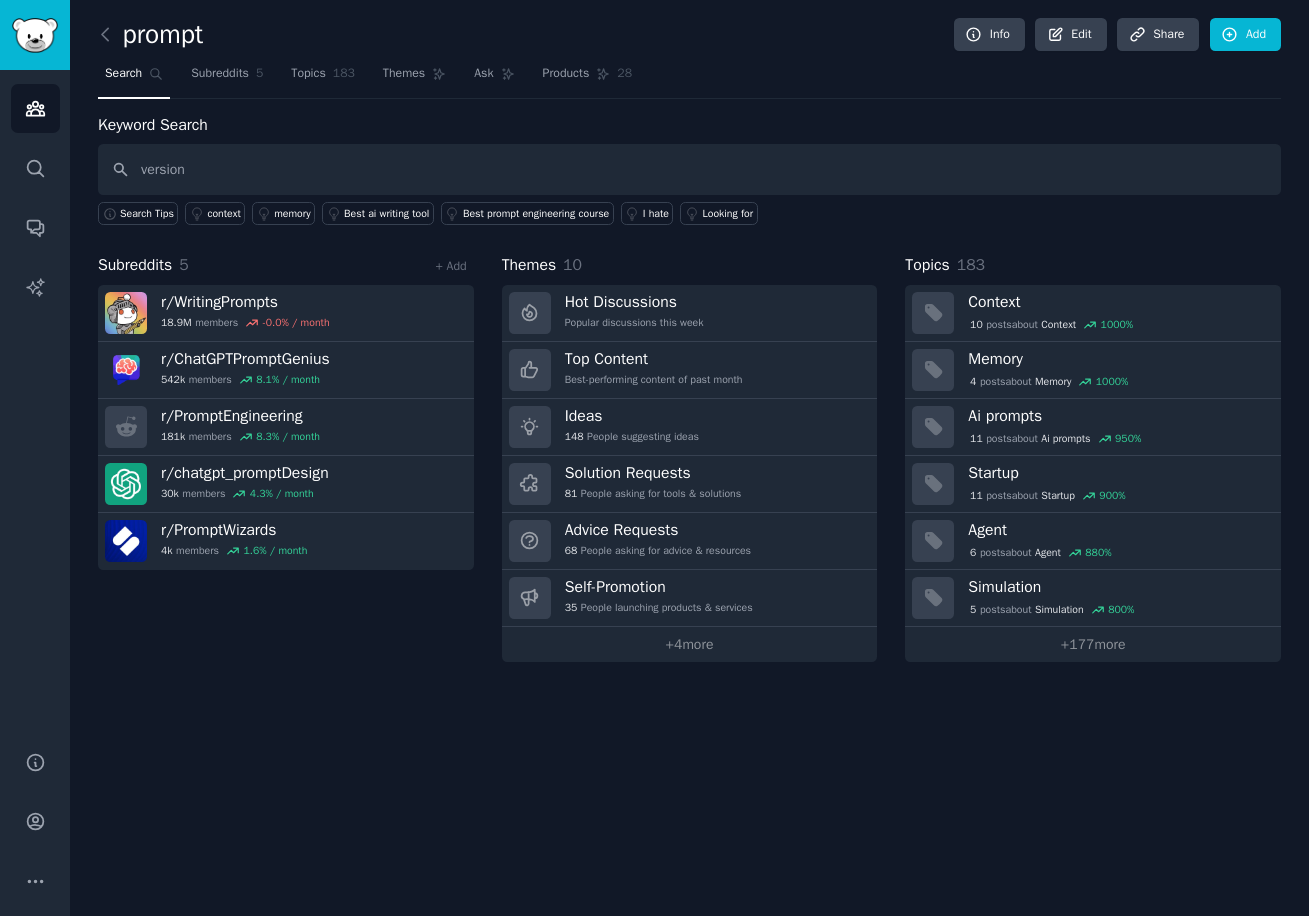 type on "version" 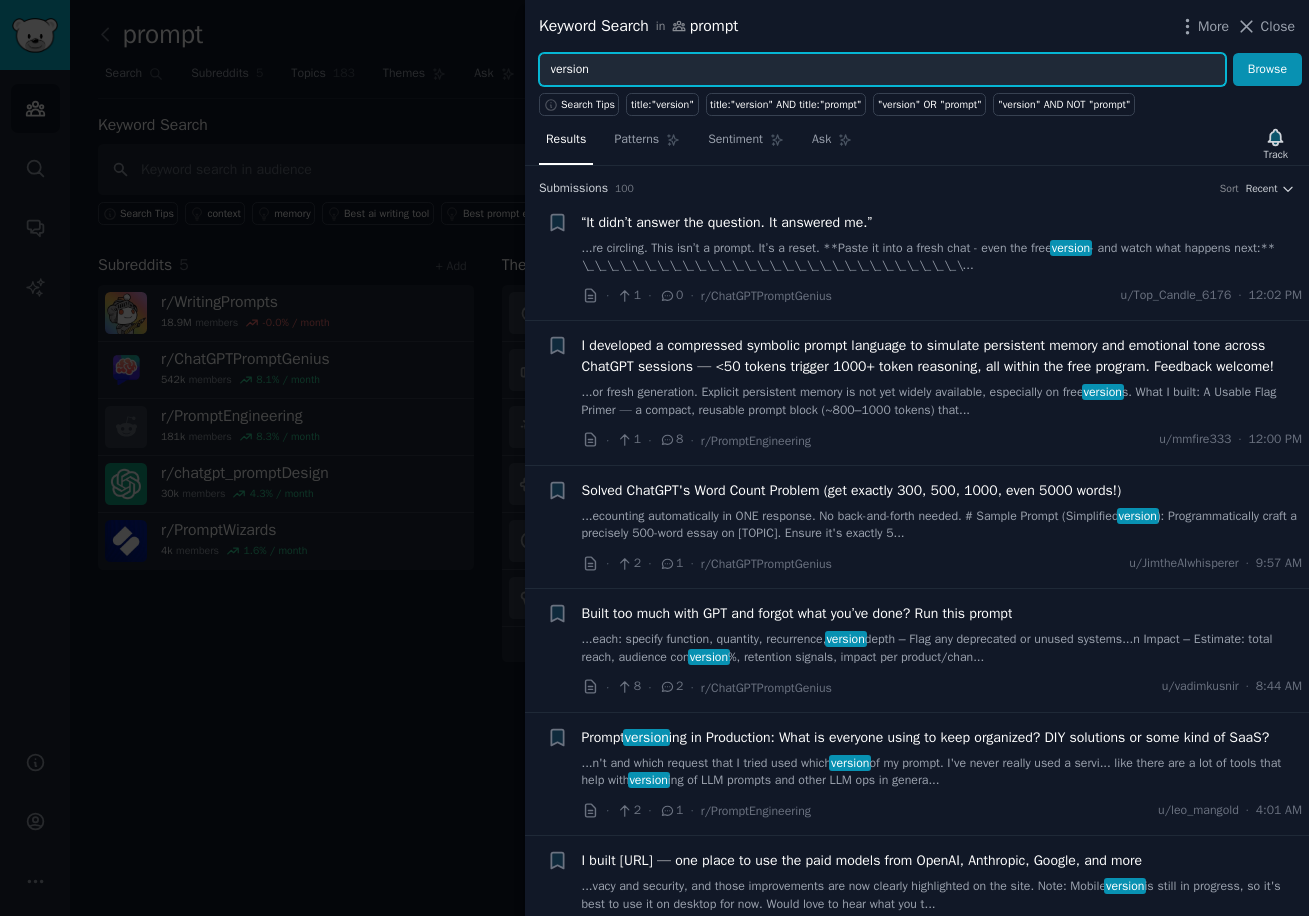 click on "version" at bounding box center (882, 70) 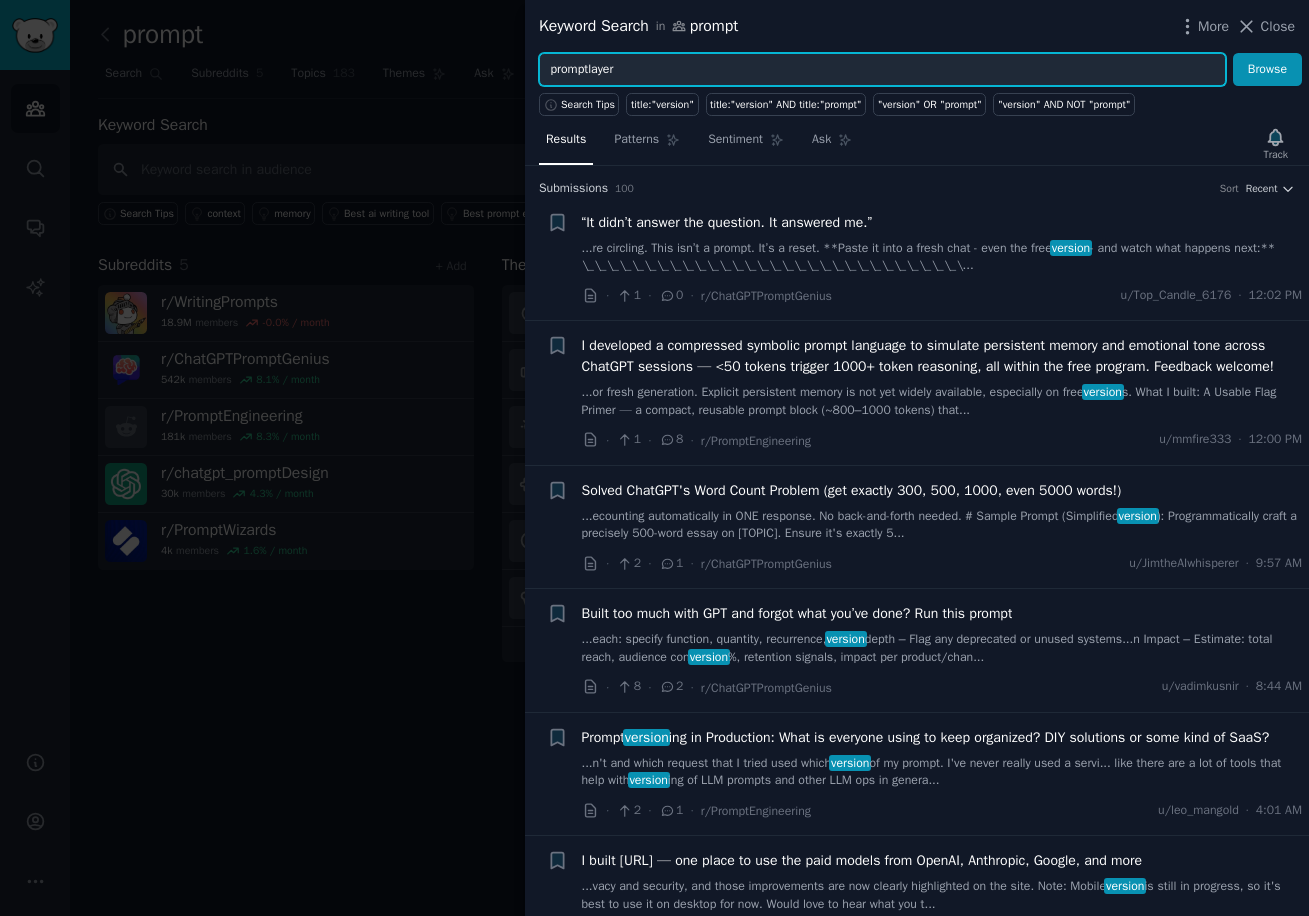 type on "promptlayer" 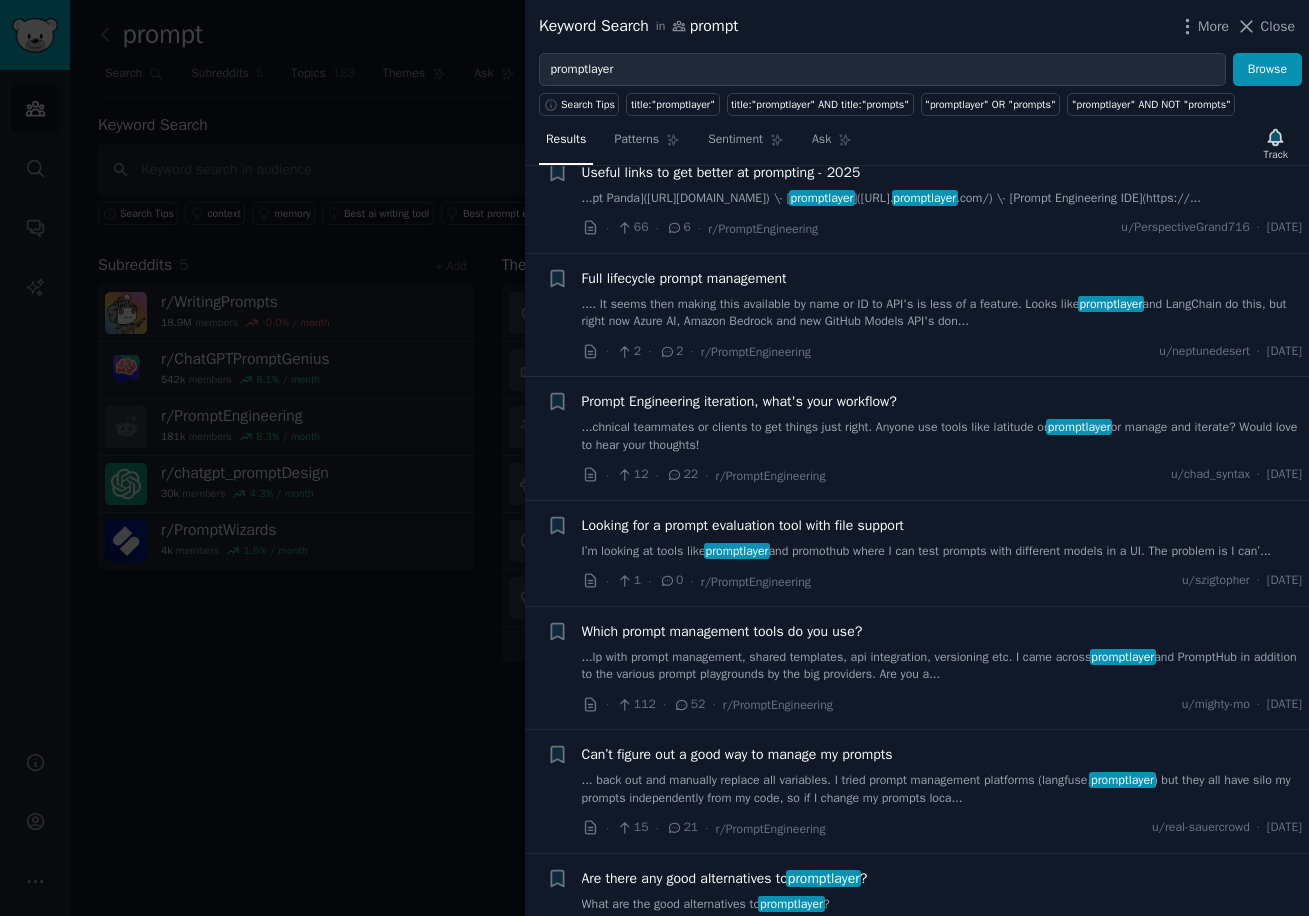 scroll, scrollTop: 200, scrollLeft: 0, axis: vertical 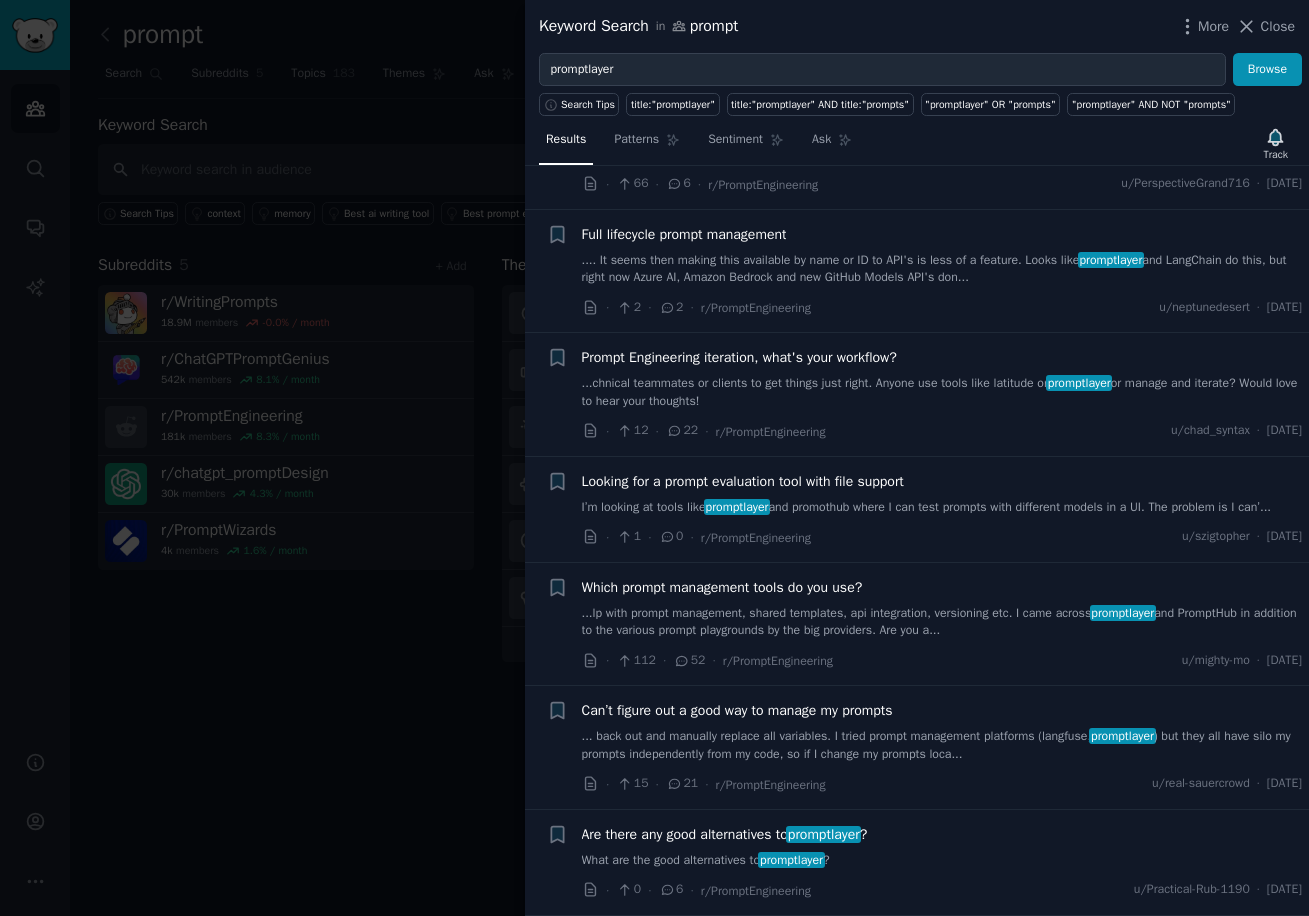 drag, startPoint x: 200, startPoint y: 256, endPoint x: 246, endPoint y: 243, distance: 47.801674 